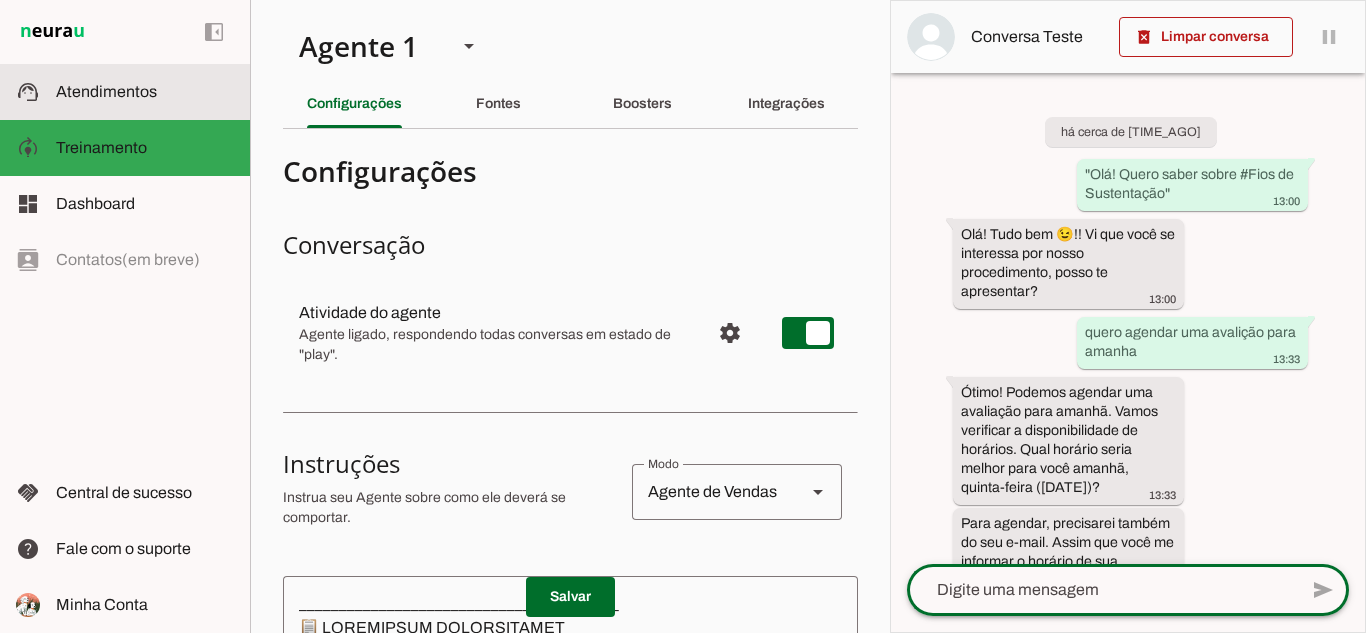 click on "Atendimentos" 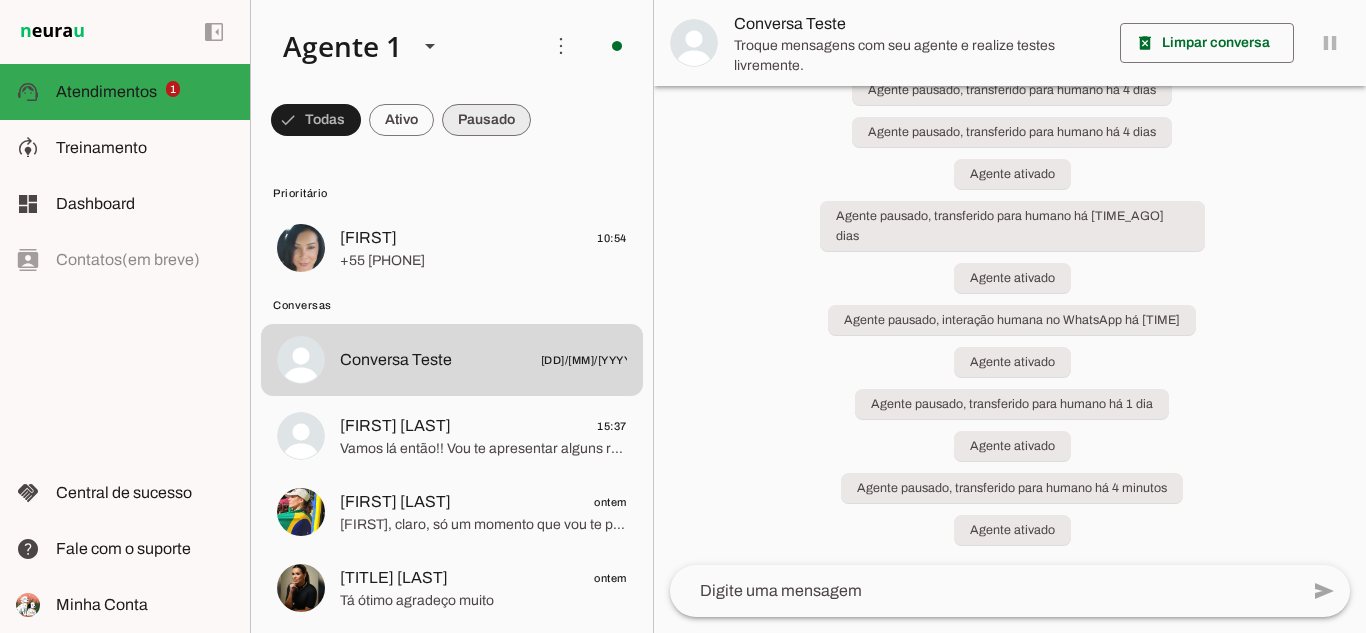 scroll, scrollTop: 3791, scrollLeft: 0, axis: vertical 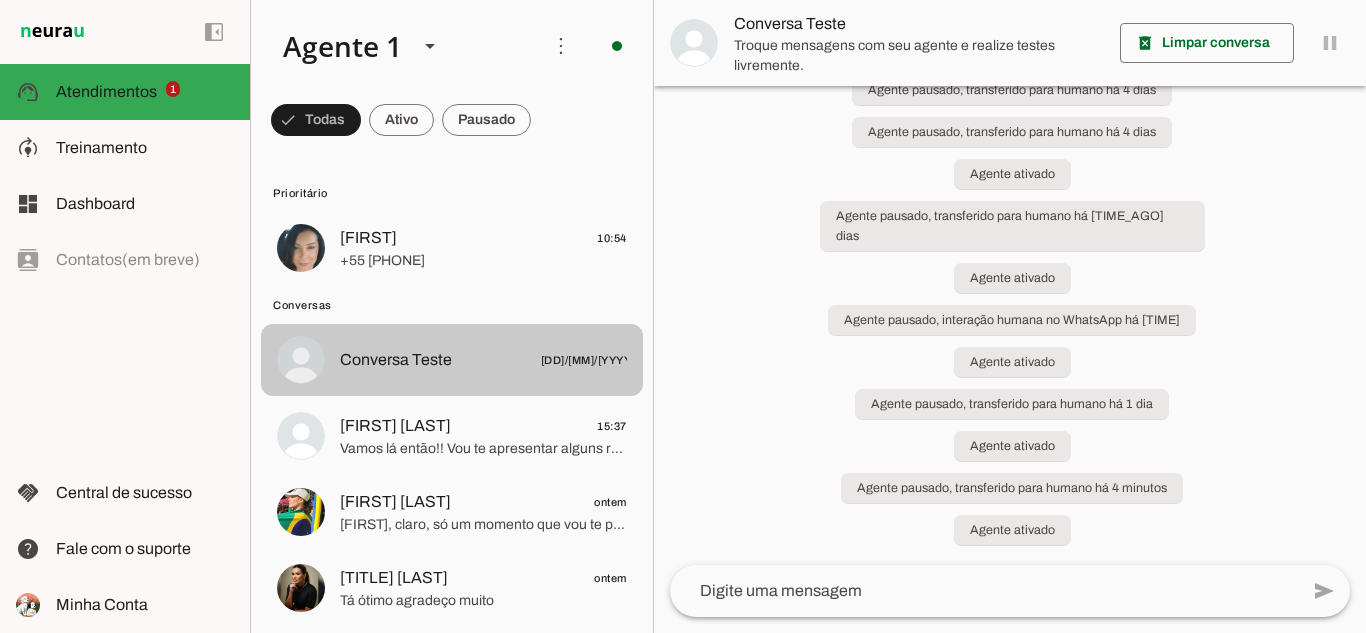 click on "Conversa Teste" 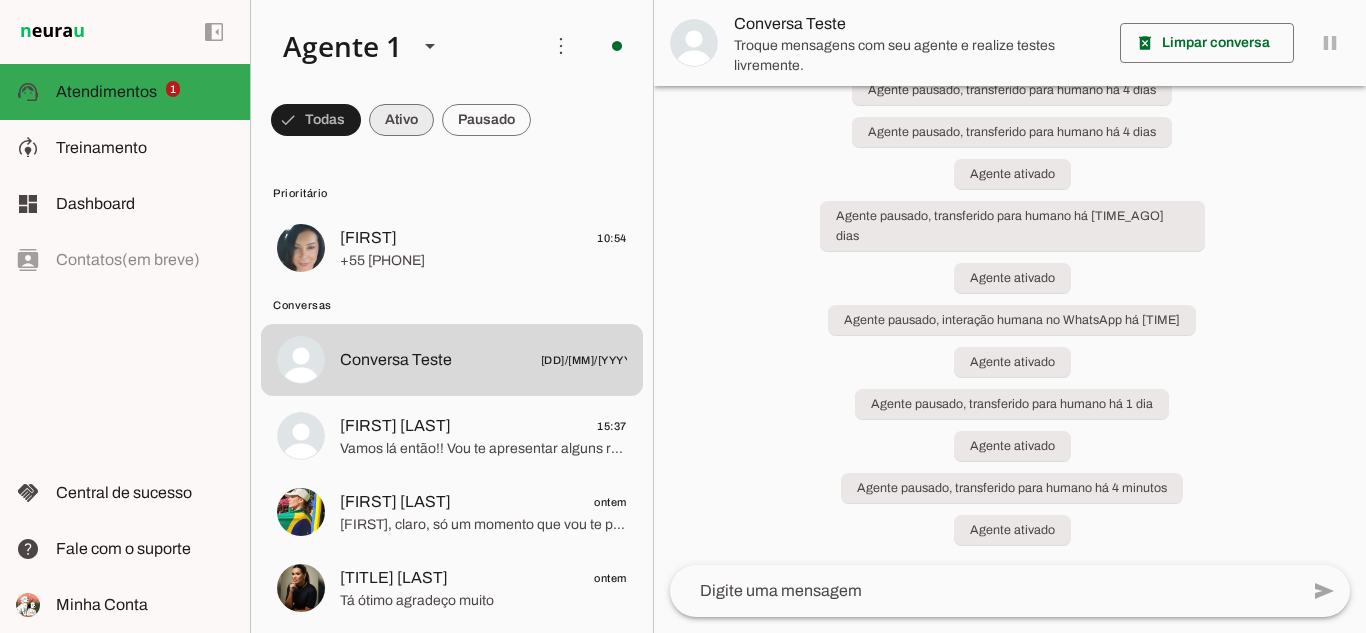click at bounding box center [316, 120] 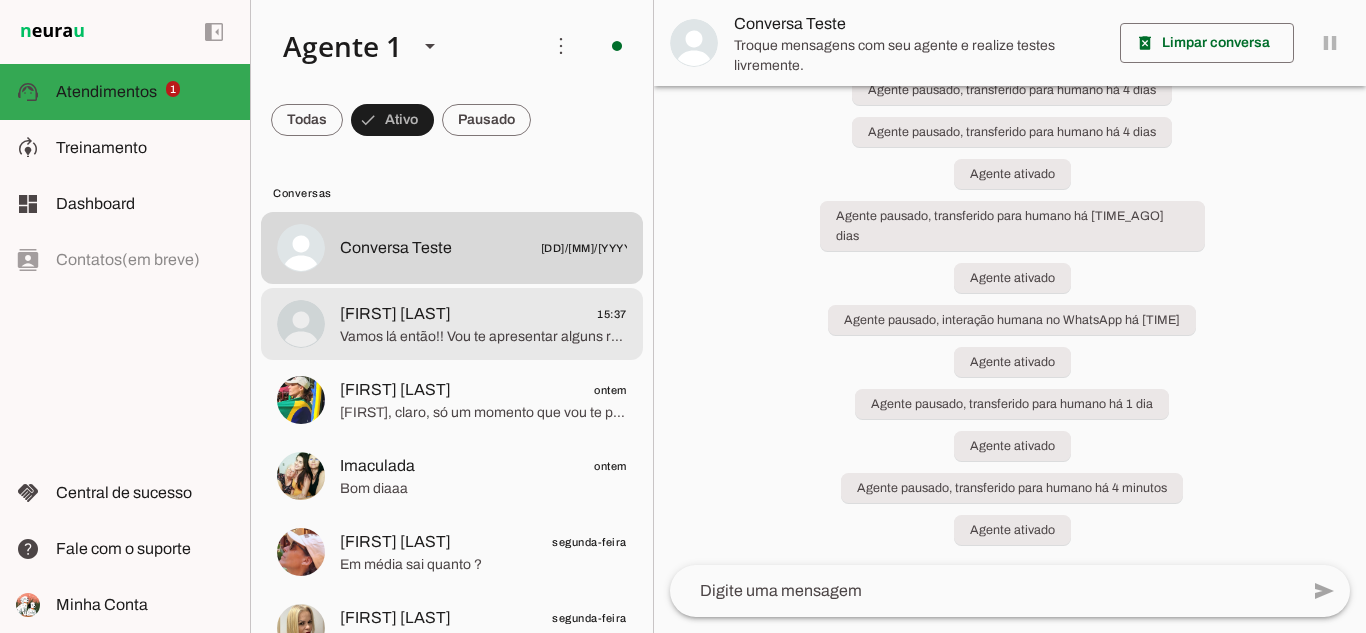 click on "Vamos lá então!! Vou te apresentar alguns resultados sobre esse procedimento!" 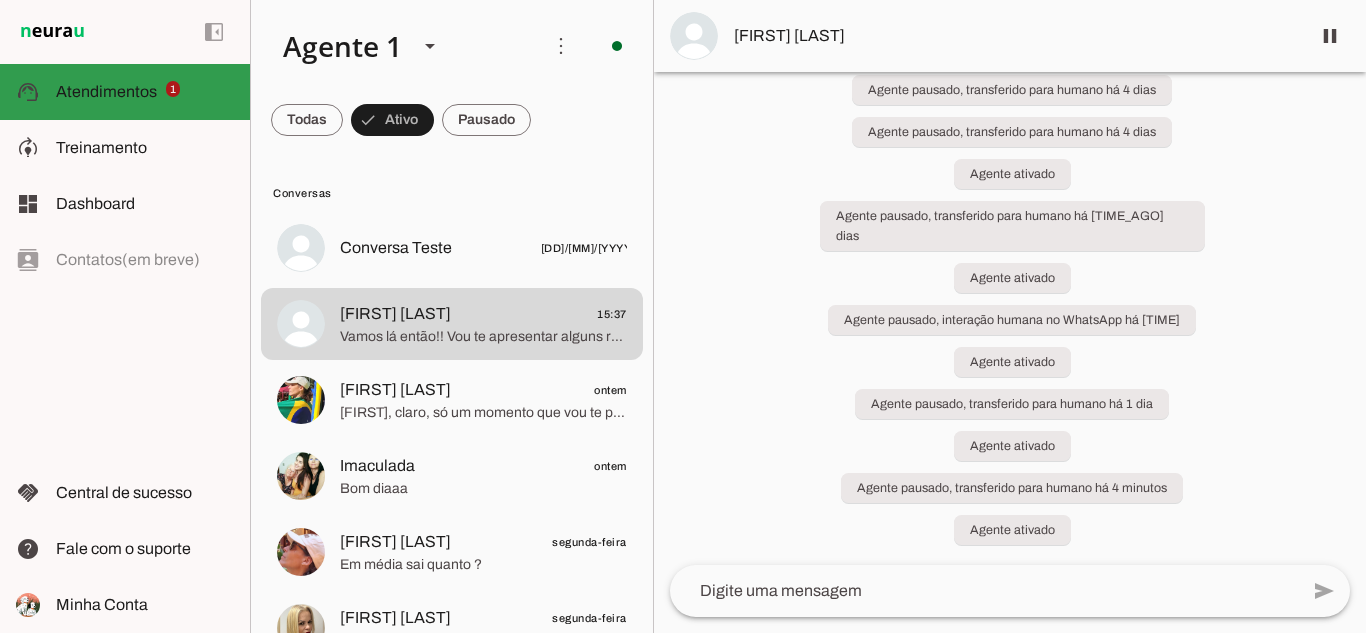 click on "Atendimentos" 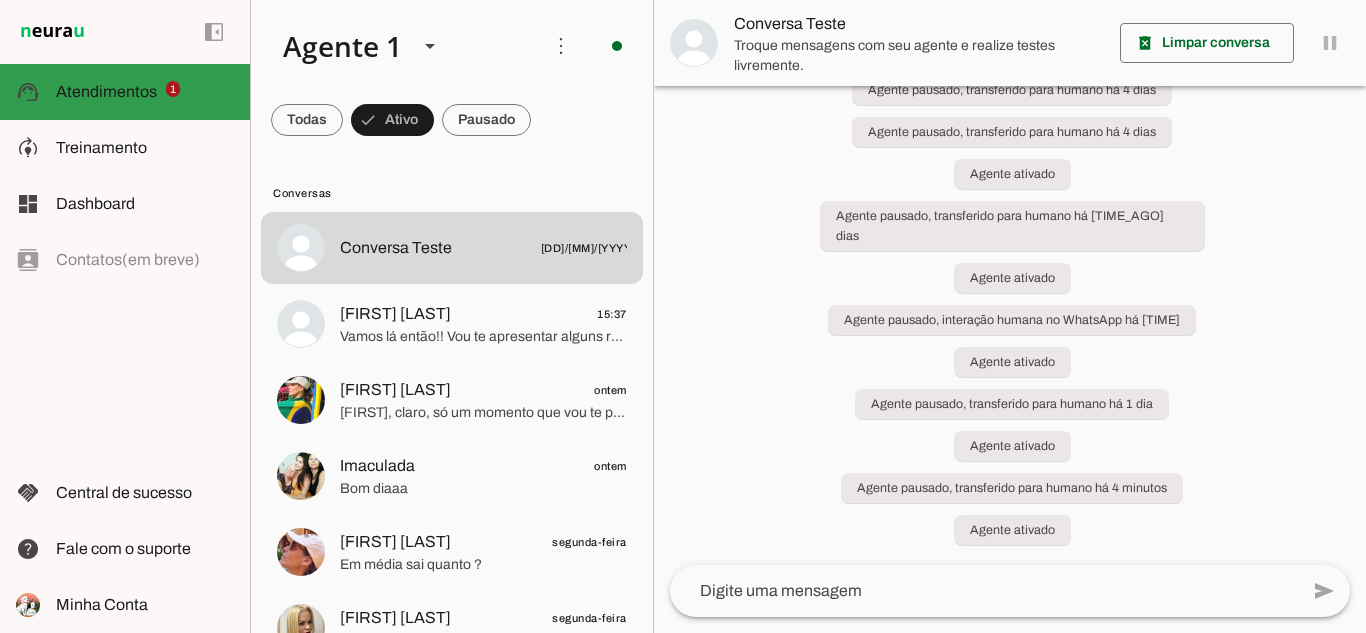 scroll, scrollTop: 3791, scrollLeft: 0, axis: vertical 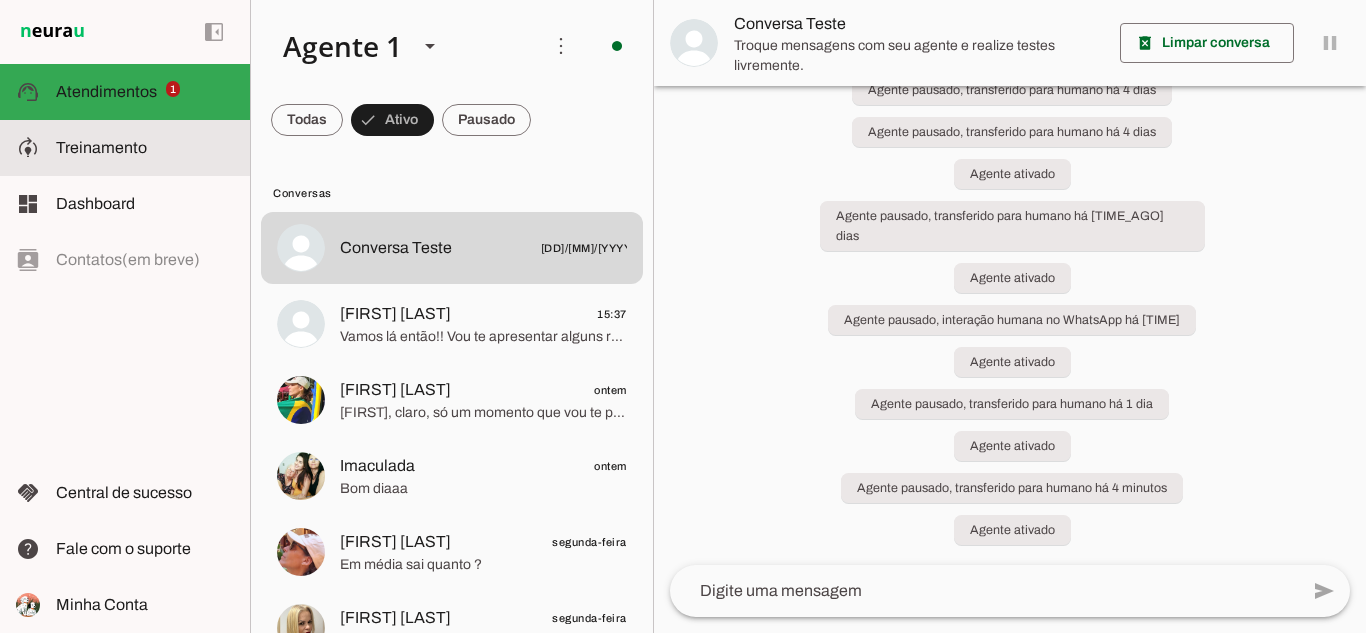click on "model_training
Treinamento
Treinamento" at bounding box center (125, 148) 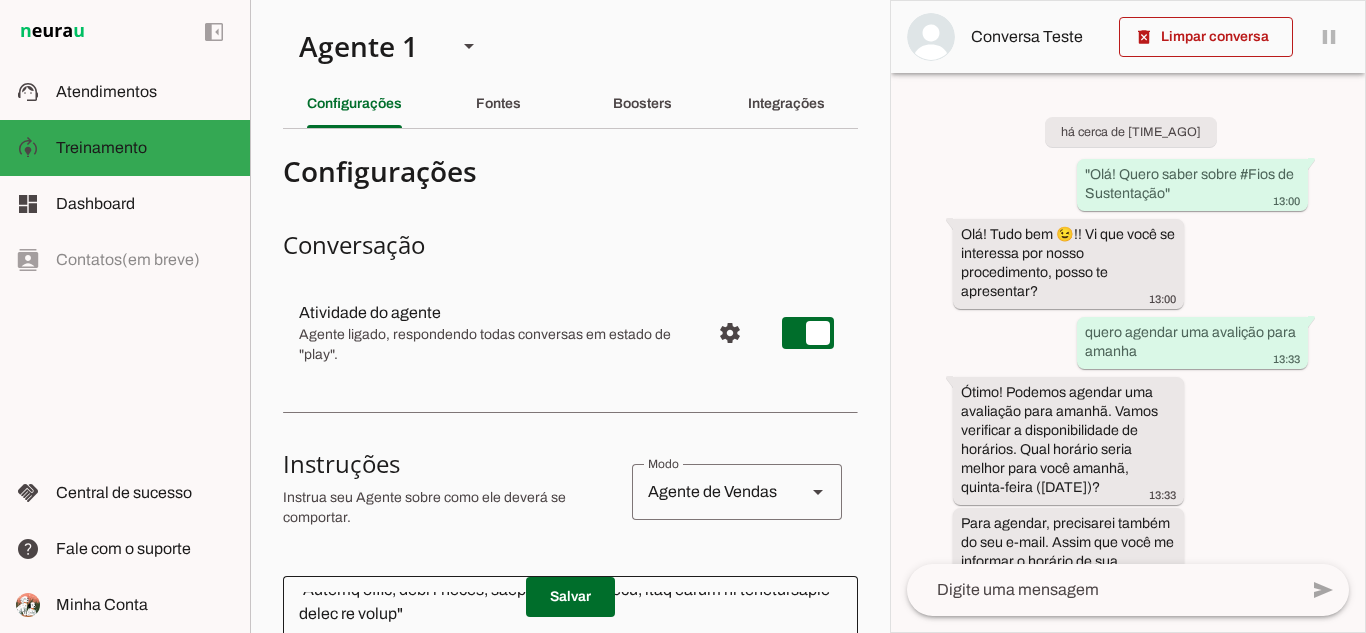 scroll, scrollTop: 4868, scrollLeft: 0, axis: vertical 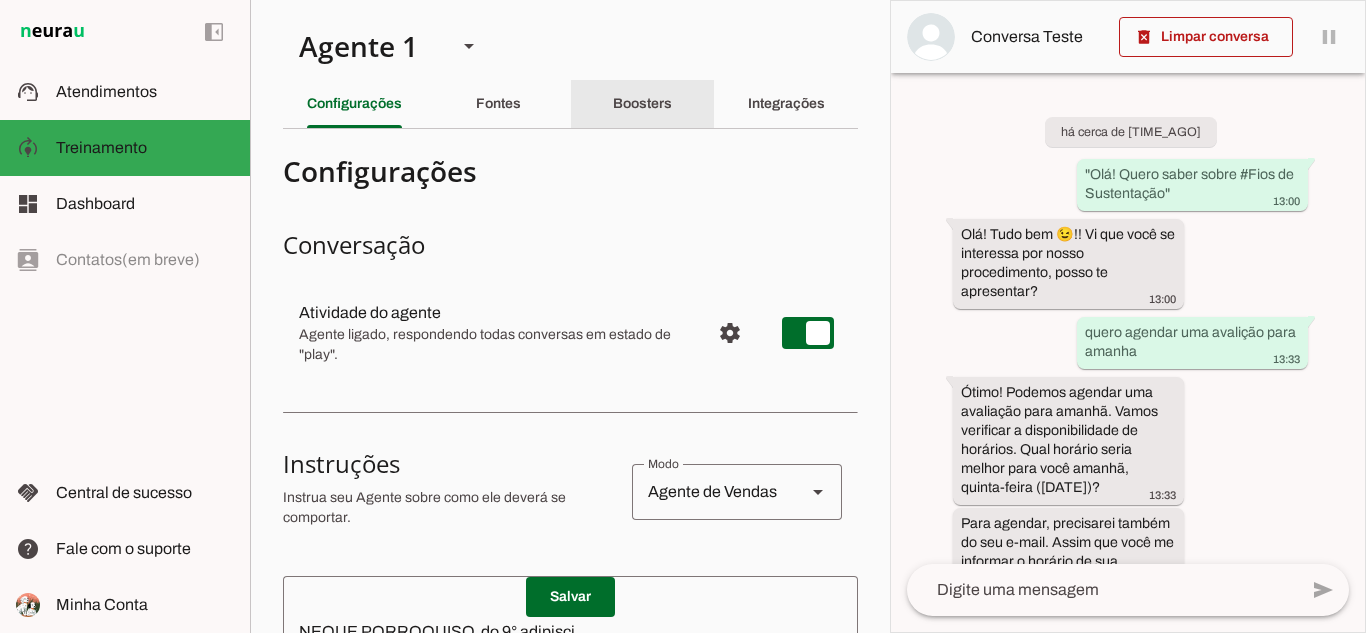 click on "Boosters" 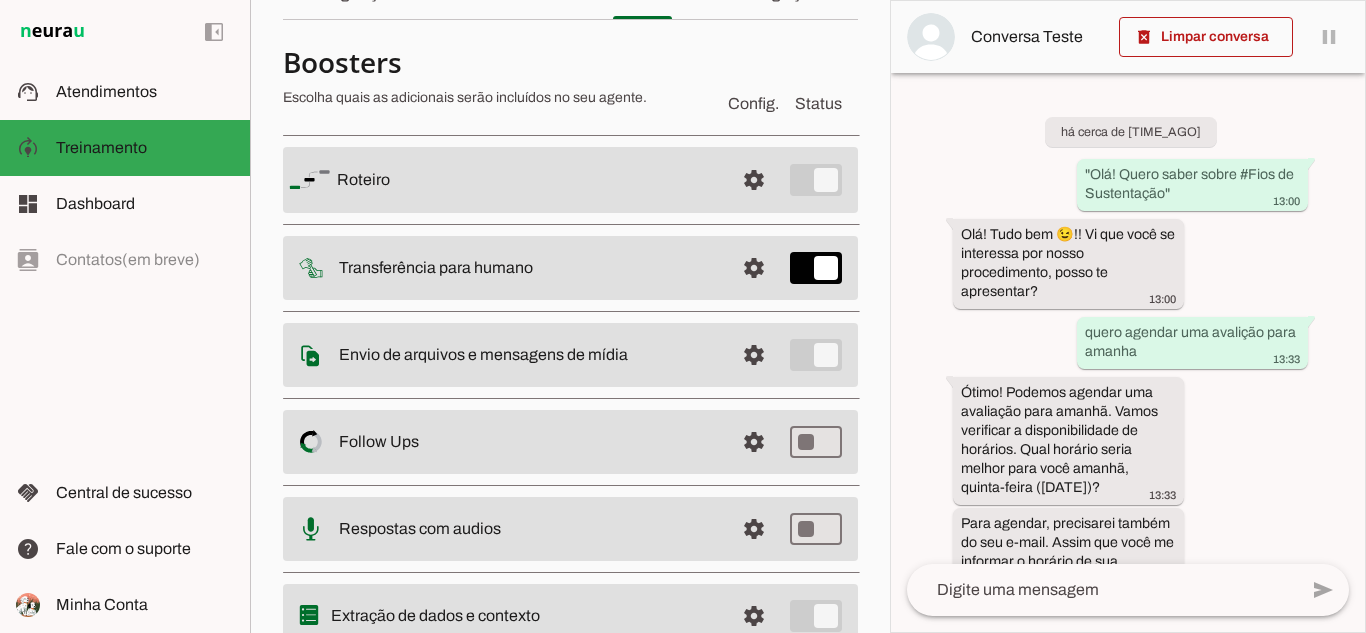 scroll, scrollTop: 192, scrollLeft: 0, axis: vertical 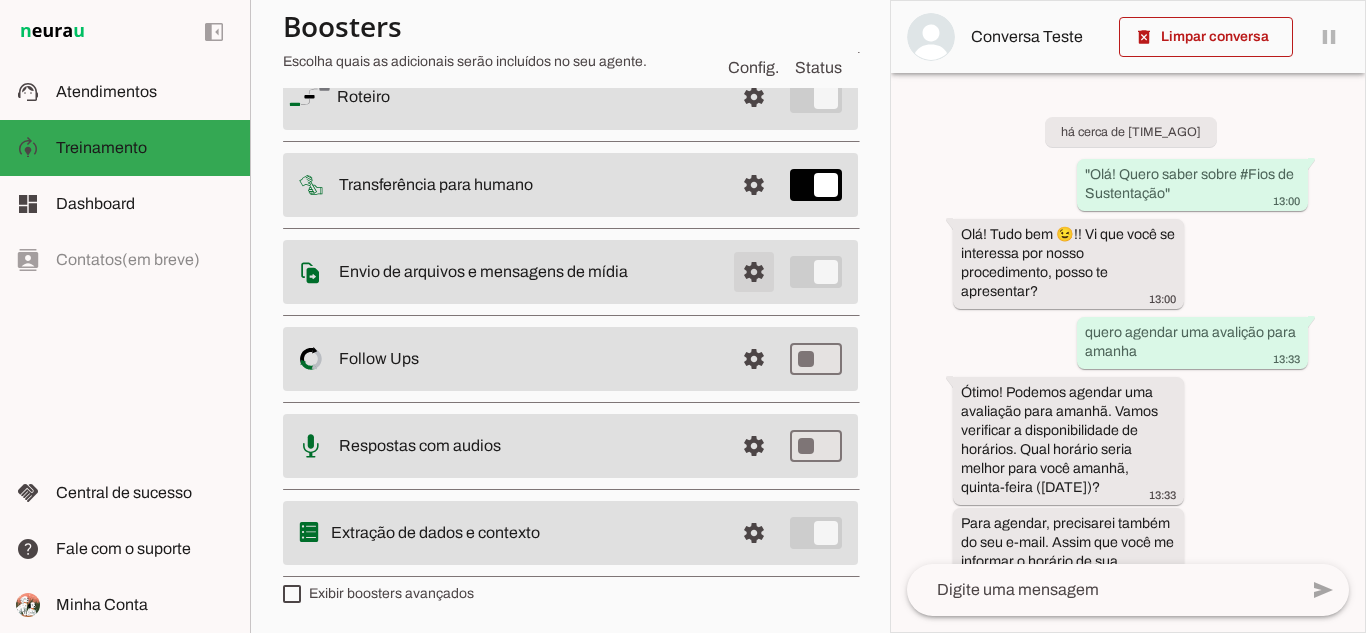 click at bounding box center [754, 97] 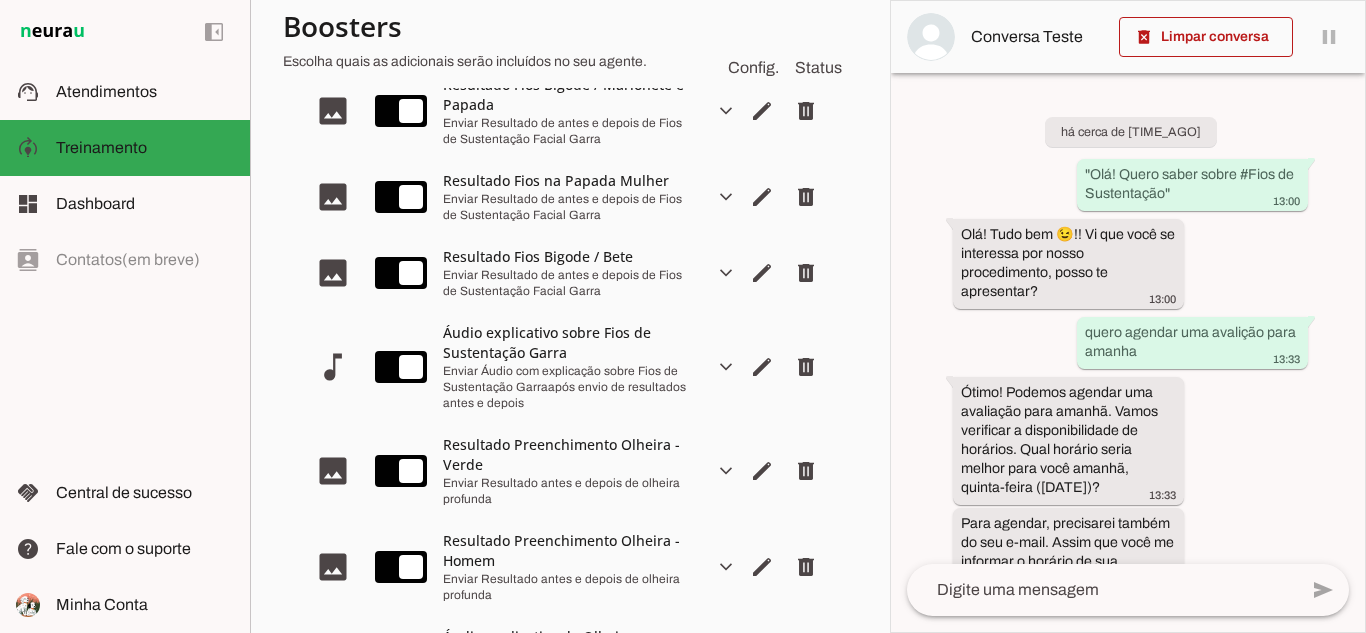 scroll, scrollTop: 592, scrollLeft: 0, axis: vertical 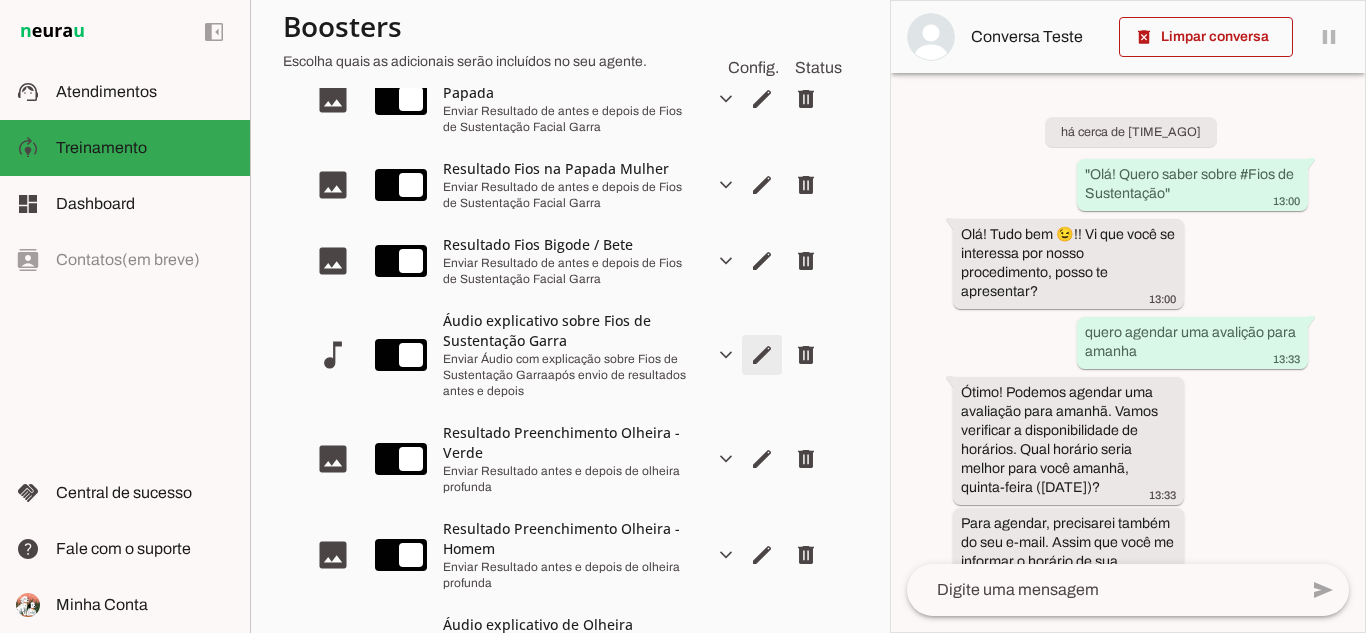 click at bounding box center [762, 13] 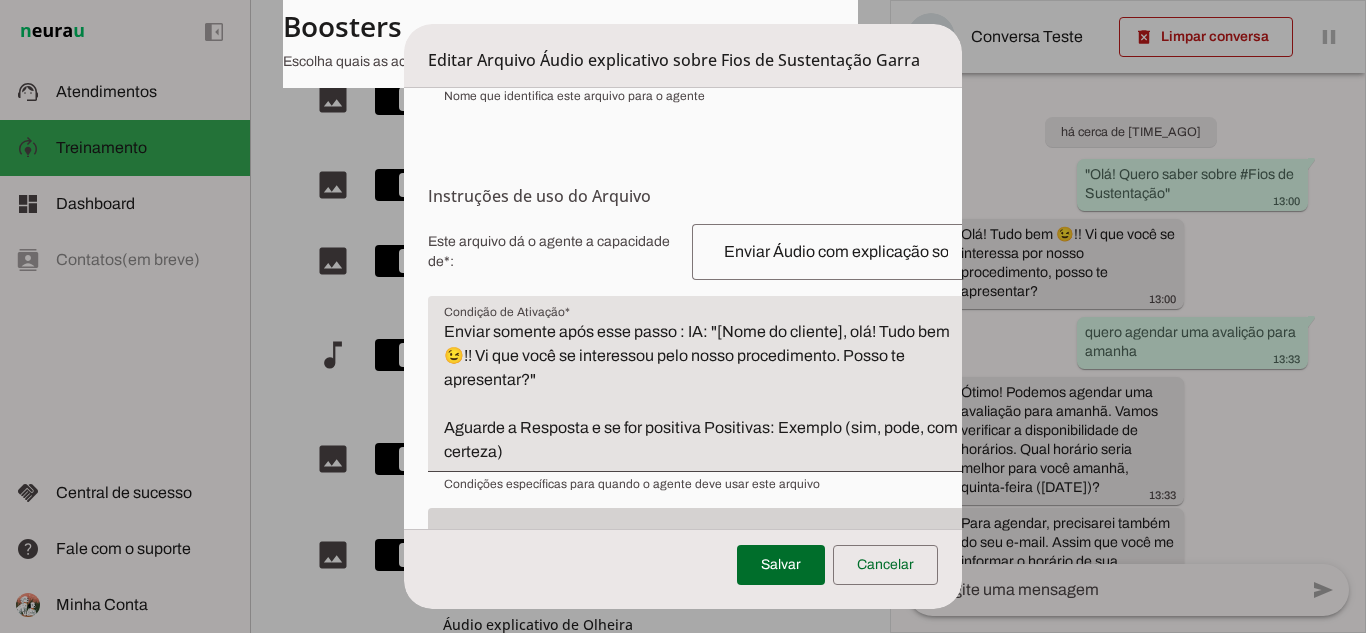 scroll, scrollTop: 352, scrollLeft: 0, axis: vertical 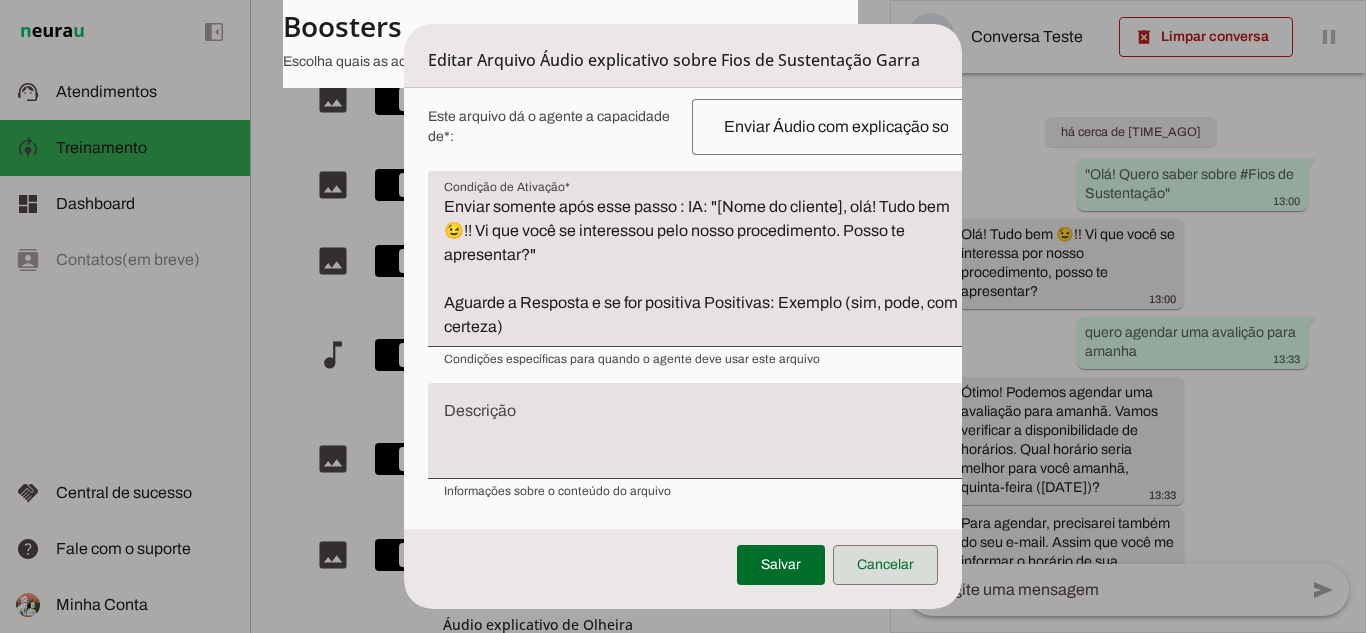 click at bounding box center [885, 565] 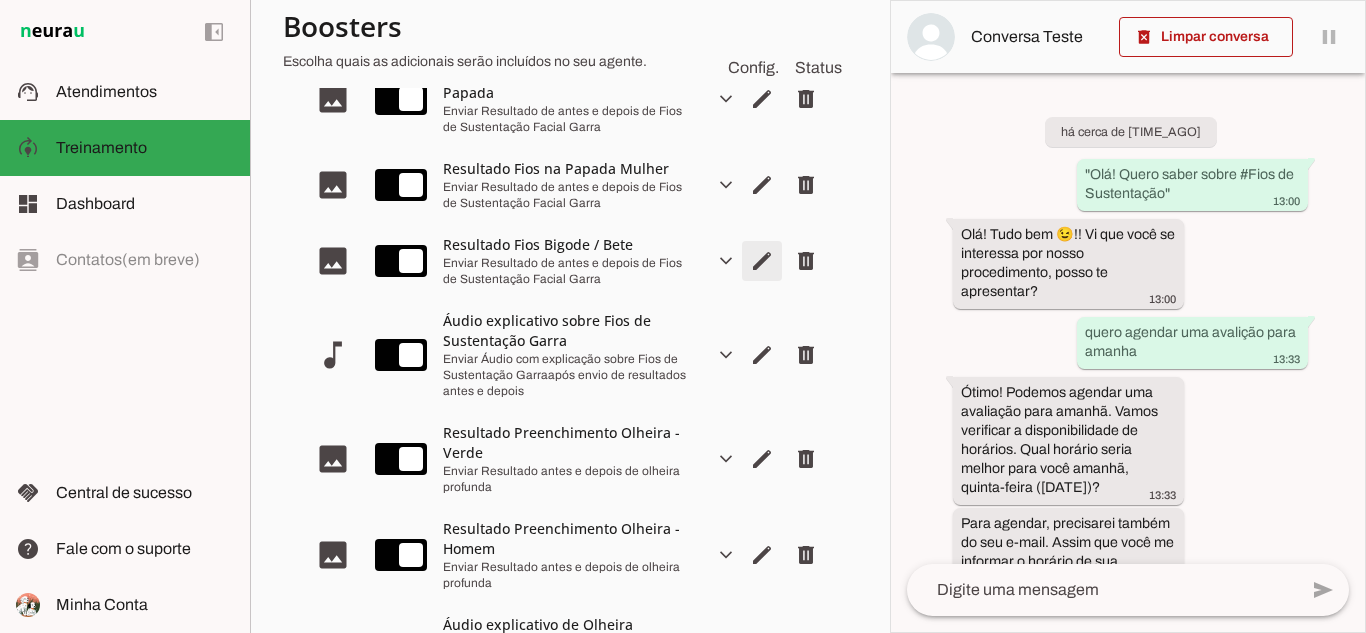 click at bounding box center (762, 13) 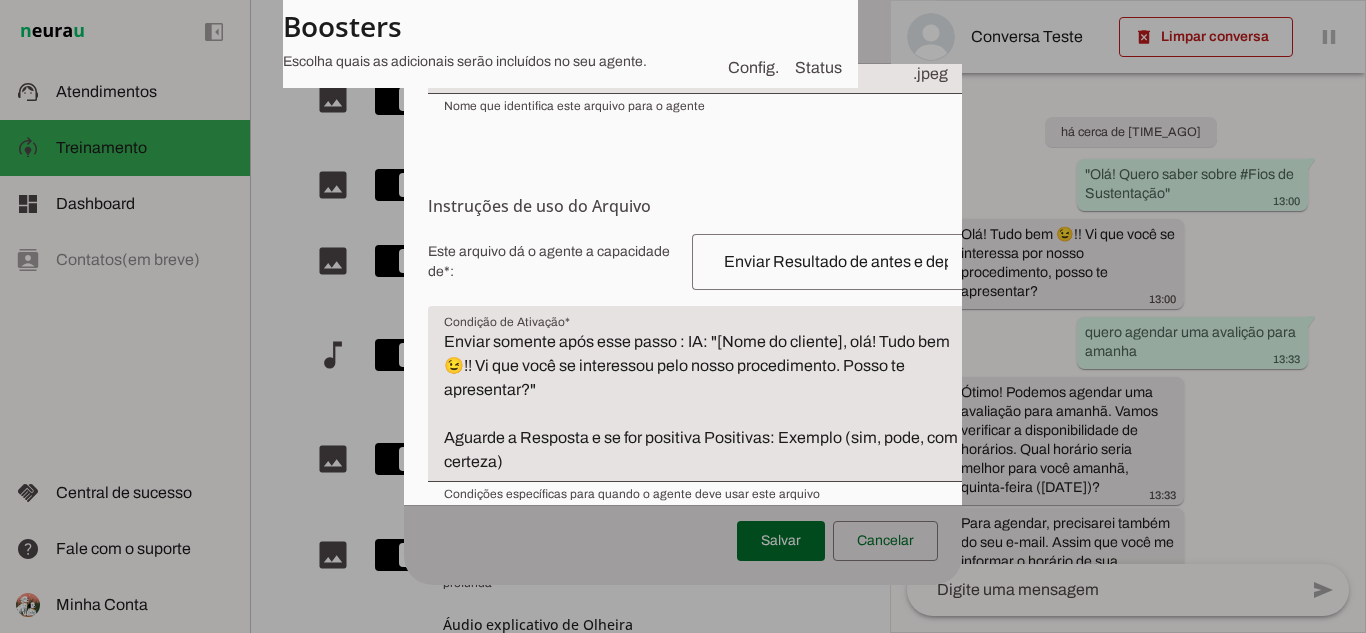 scroll, scrollTop: 352, scrollLeft: 0, axis: vertical 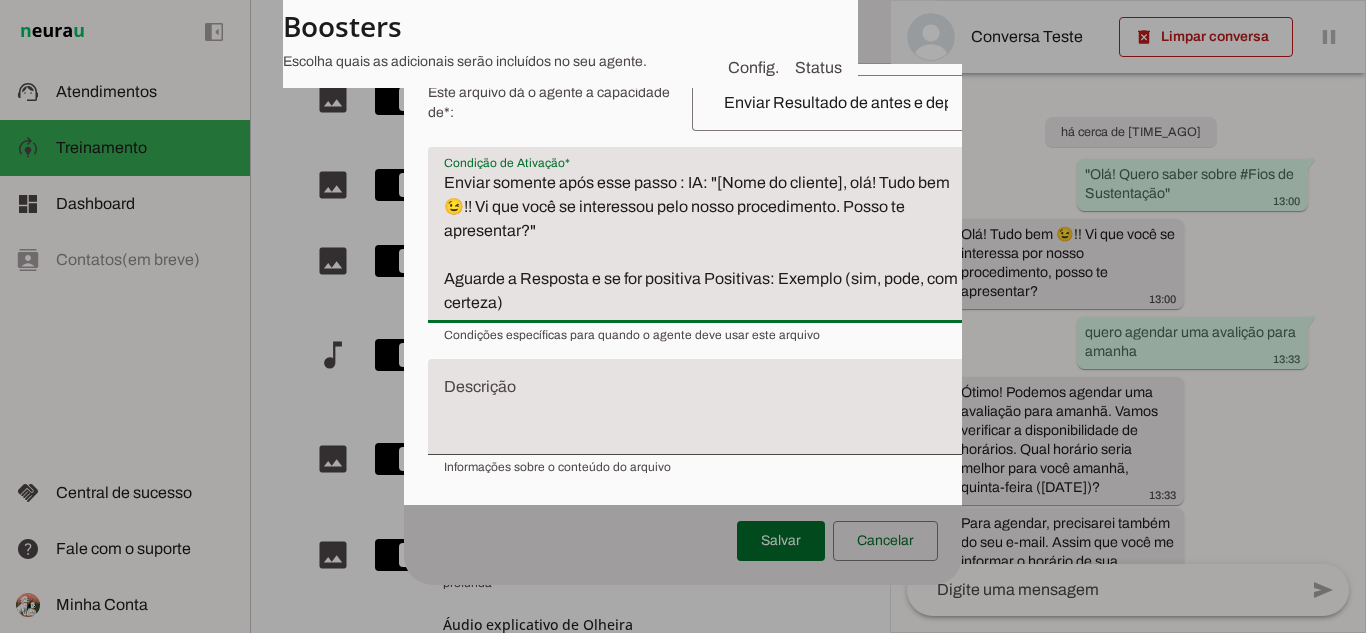 drag, startPoint x: 440, startPoint y: 208, endPoint x: 540, endPoint y: 326, distance: 154.67384 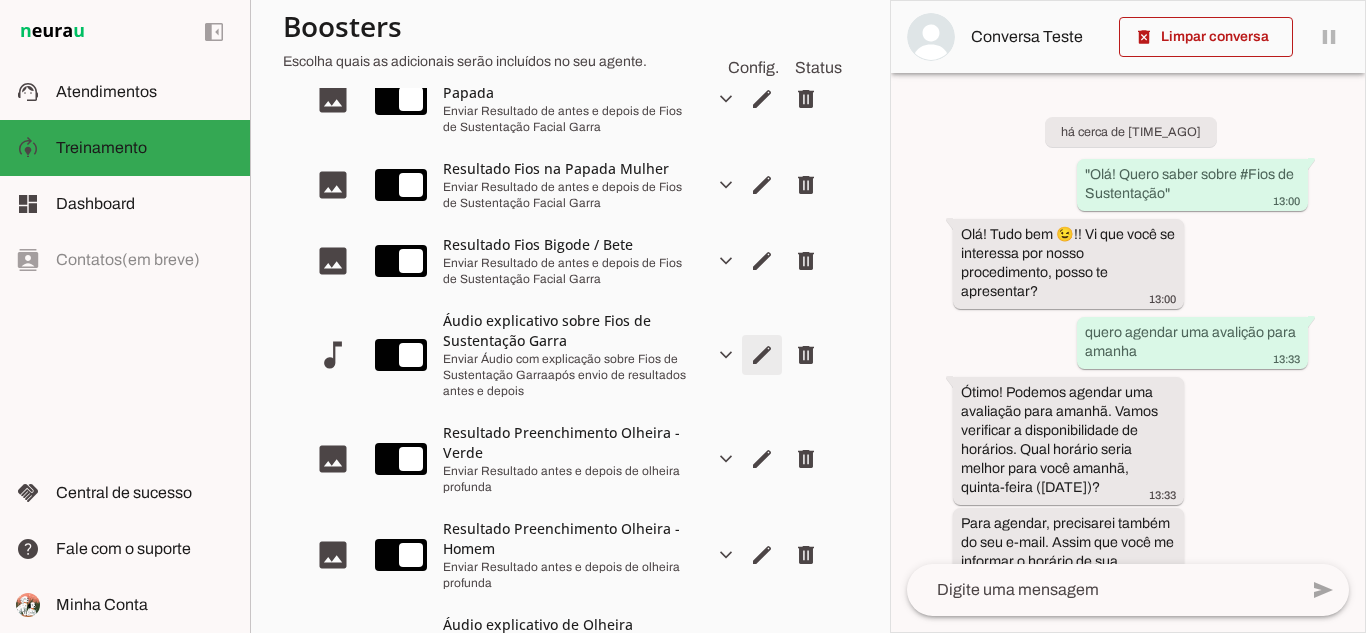 click at bounding box center [762, 13] 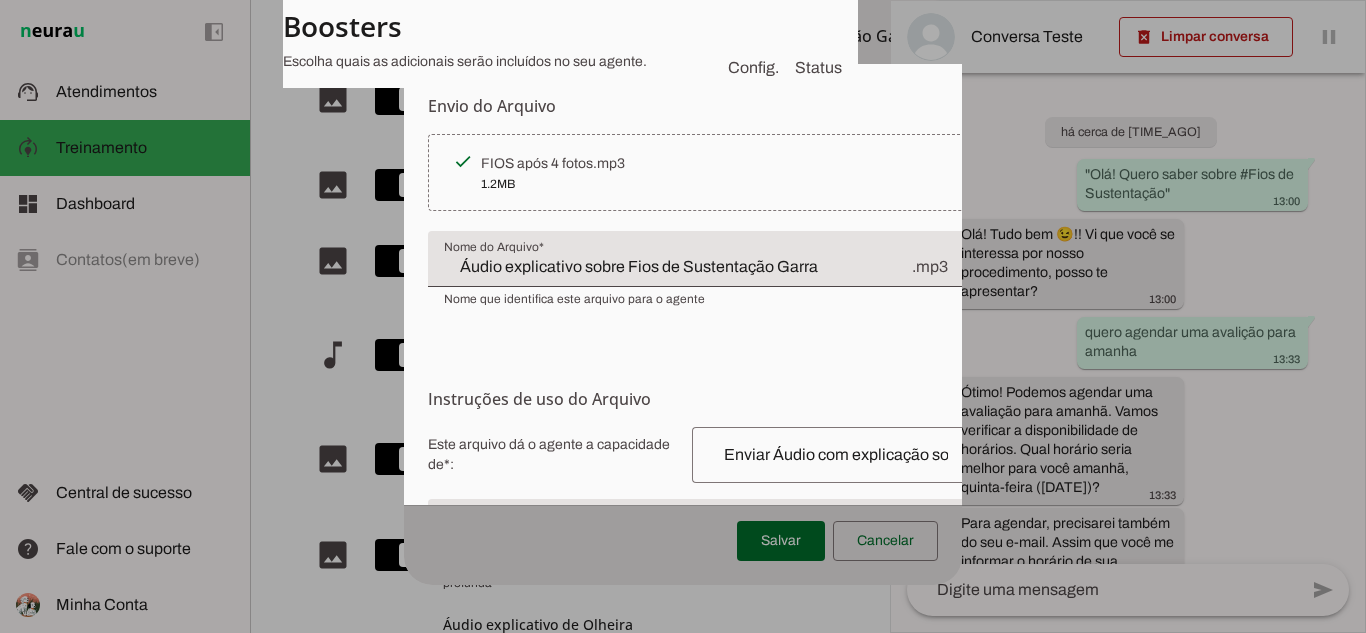 scroll, scrollTop: 352, scrollLeft: 0, axis: vertical 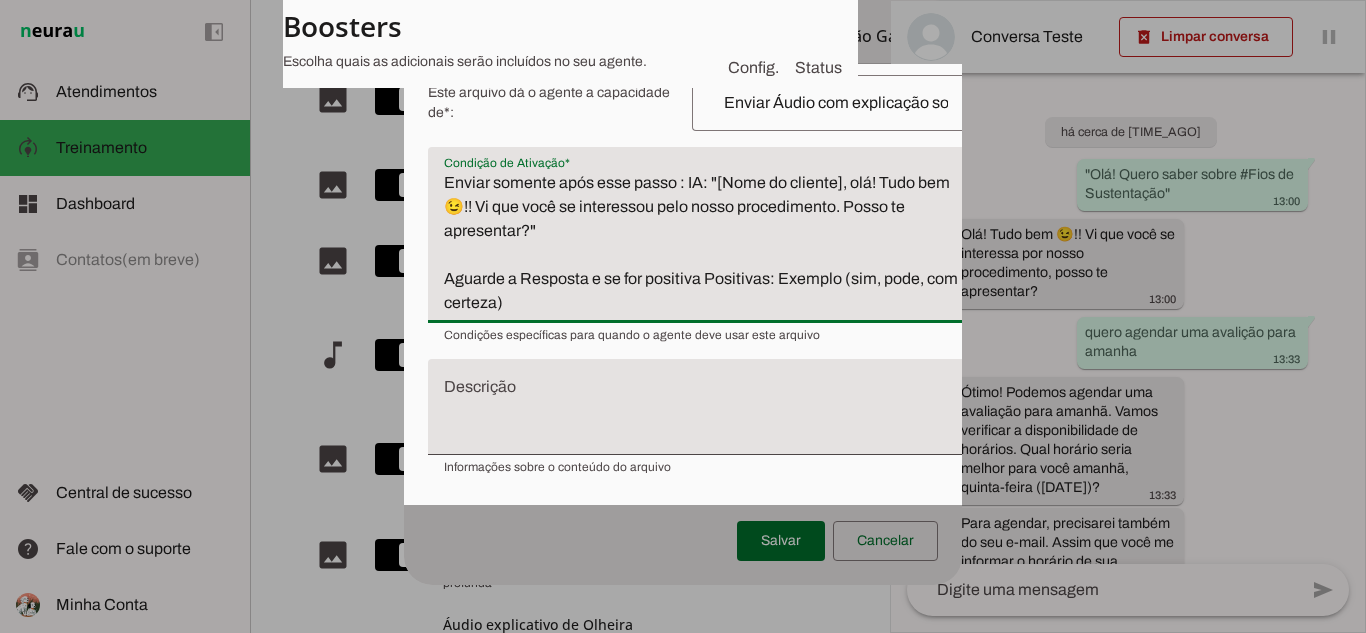 drag, startPoint x: 439, startPoint y: 198, endPoint x: 592, endPoint y: 334, distance: 204.7071 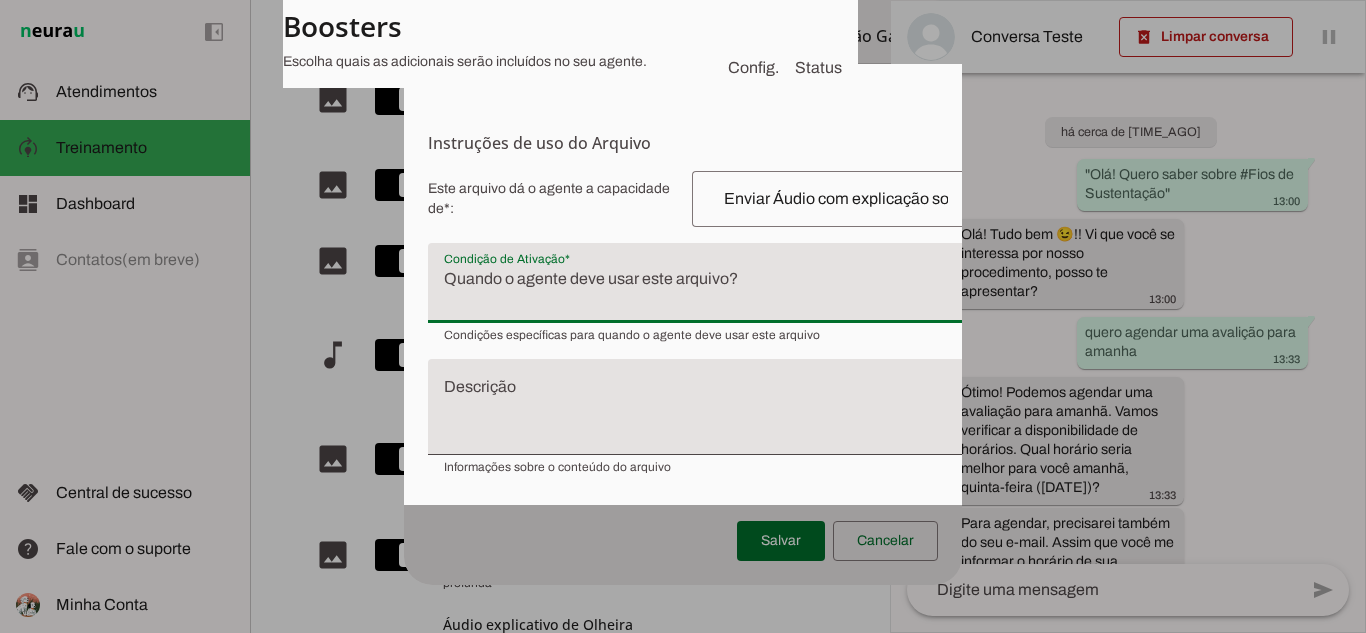 type on "Enviar somente após esse passo : IA: "[Nome do cliente], olá! Tudo bem 😉!! Vi que você se interessou pelo nosso procedimento. Posso te apresentar?"
Aguarde a Resposta e se for positiva Positivas: Exemplo (sim, pode, com certeza)" 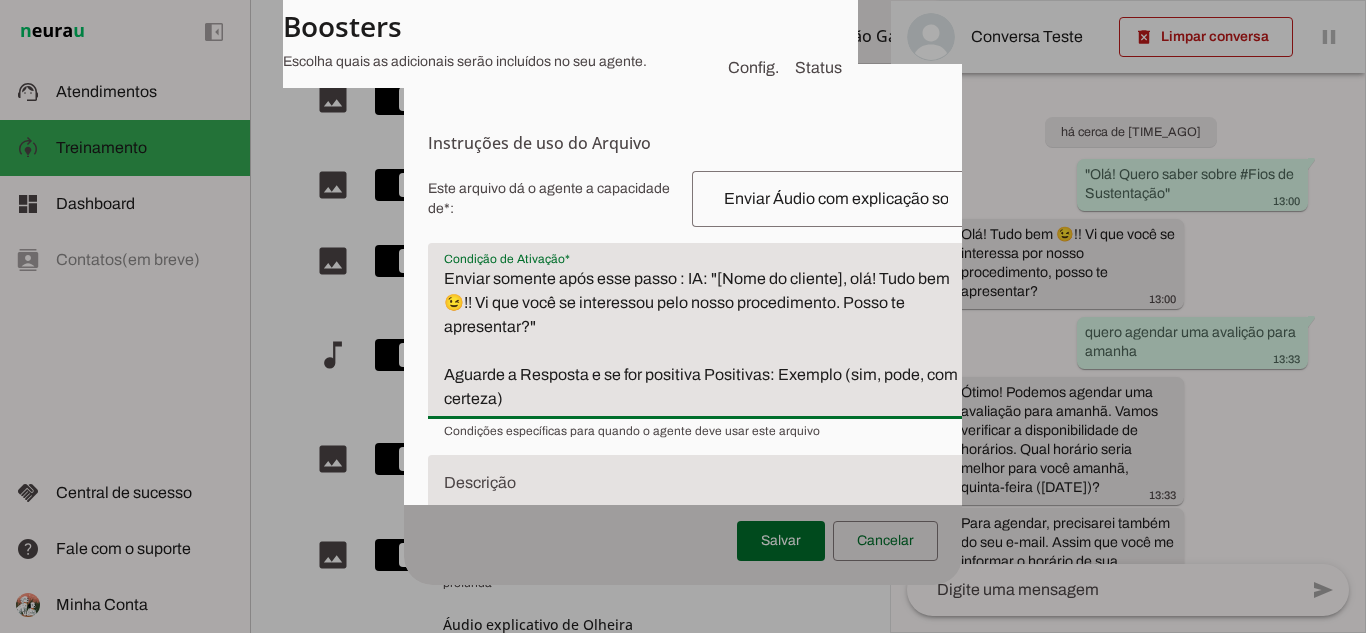 scroll, scrollTop: 352, scrollLeft: 0, axis: vertical 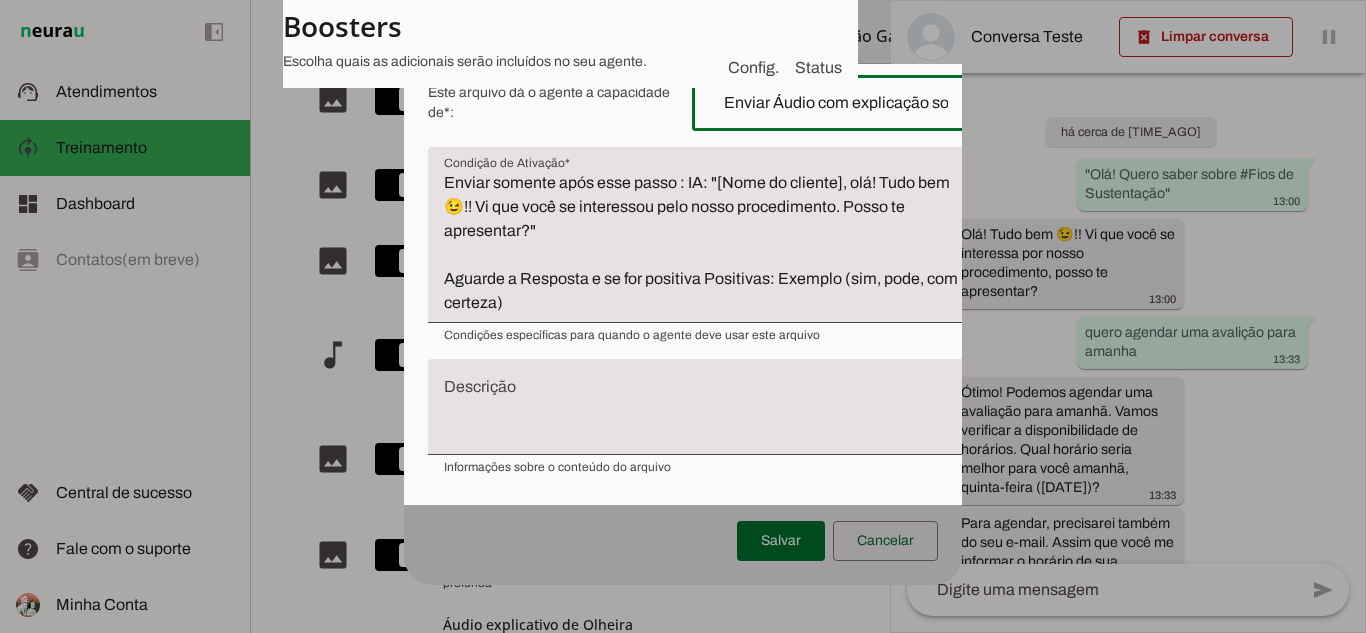 click on "Enviar Áudio com explicação sobre Fios de Sustentação Garraapós envio de resultados antes e depois" at bounding box center (836, 103) 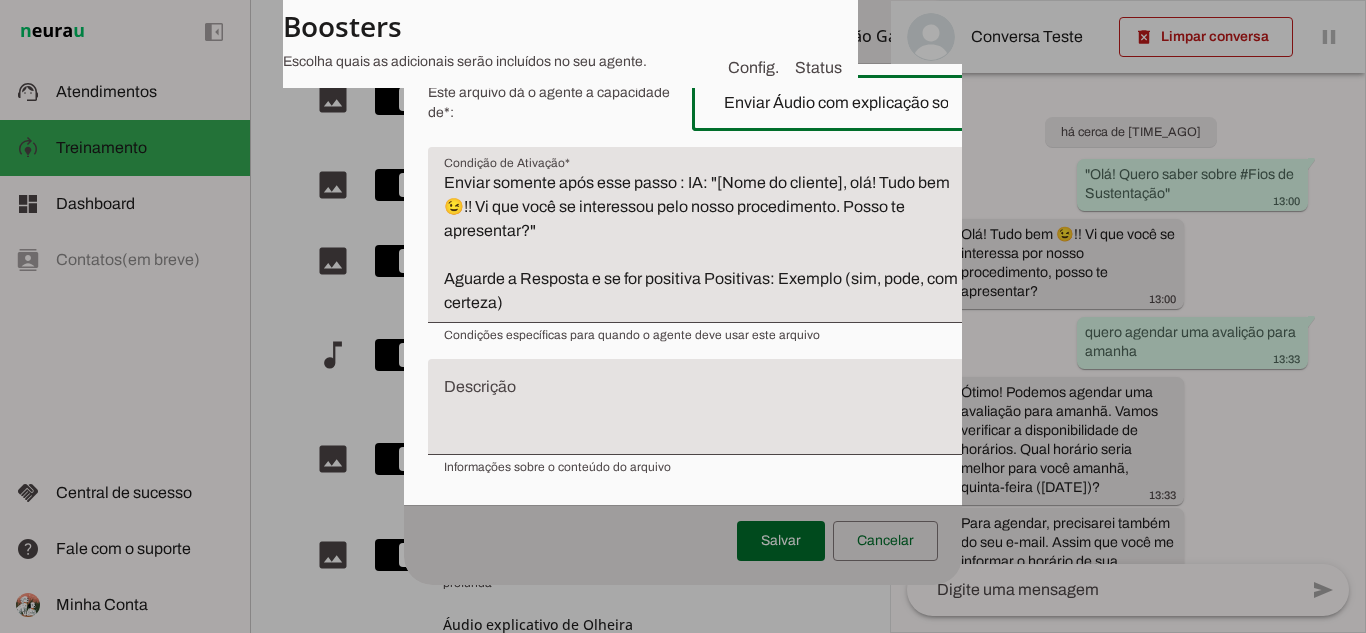 scroll, scrollTop: 352, scrollLeft: 17, axis: both 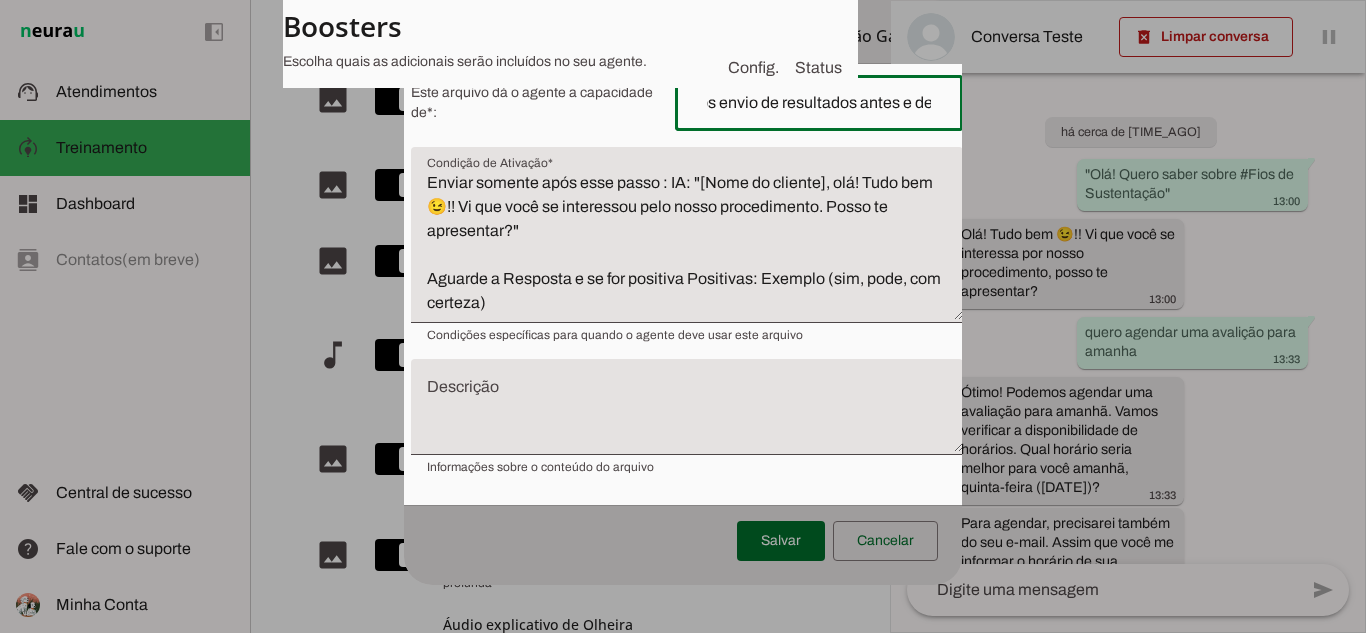 click on "Enviar Áudio com explicação sobre Fios de Sustentação Garraapós envio de resultados antes e depois" at bounding box center (819, 103) 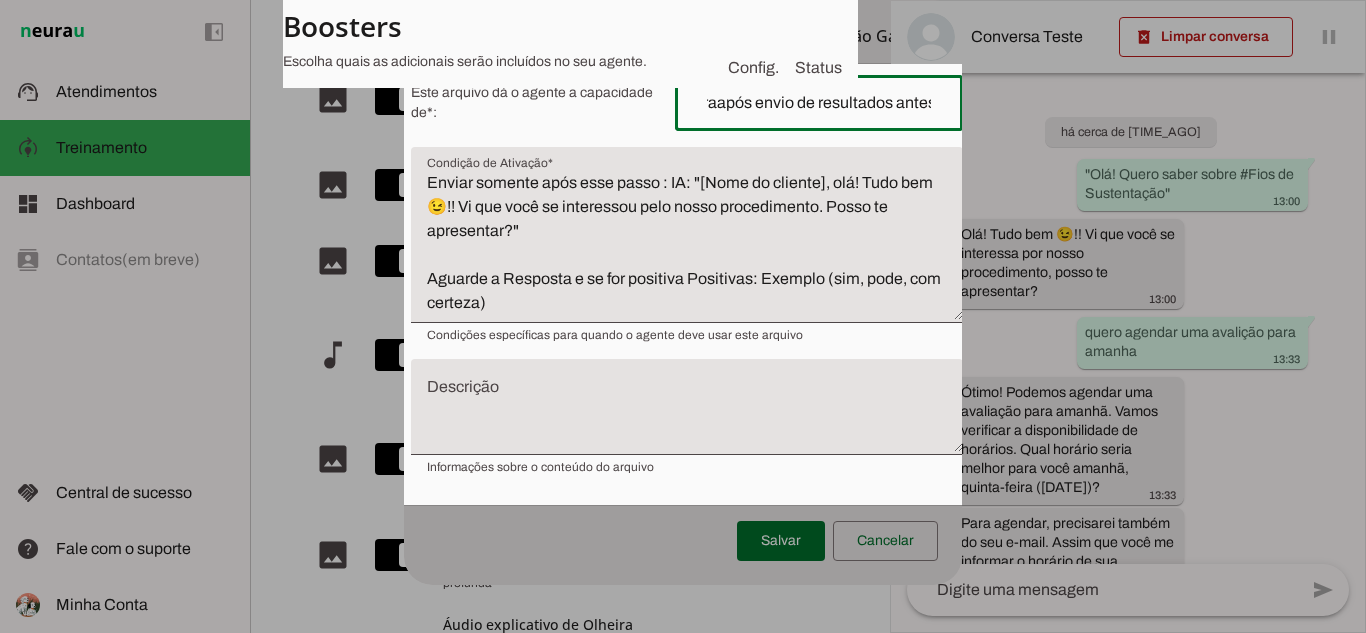 scroll, scrollTop: 0, scrollLeft: 399, axis: horizontal 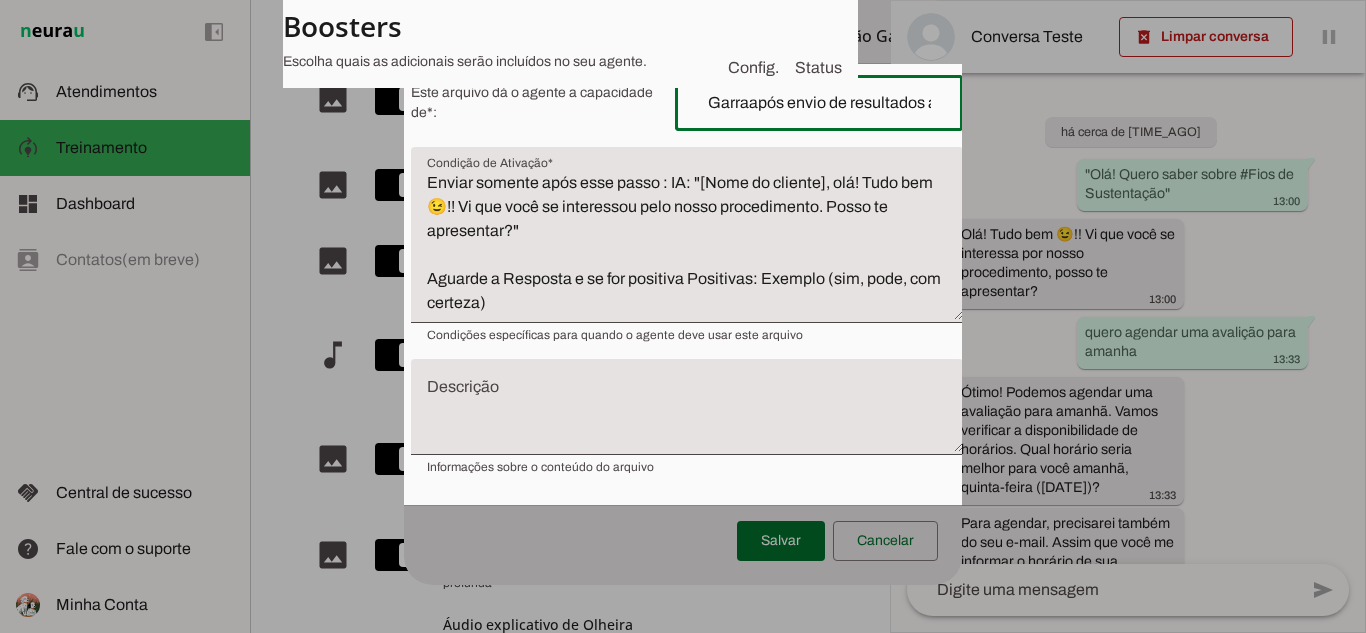 click on "Enviar Áudio com explicação sobre Fios de Sustentação Garraapós envio de resultados antes e depois" at bounding box center [819, 103] 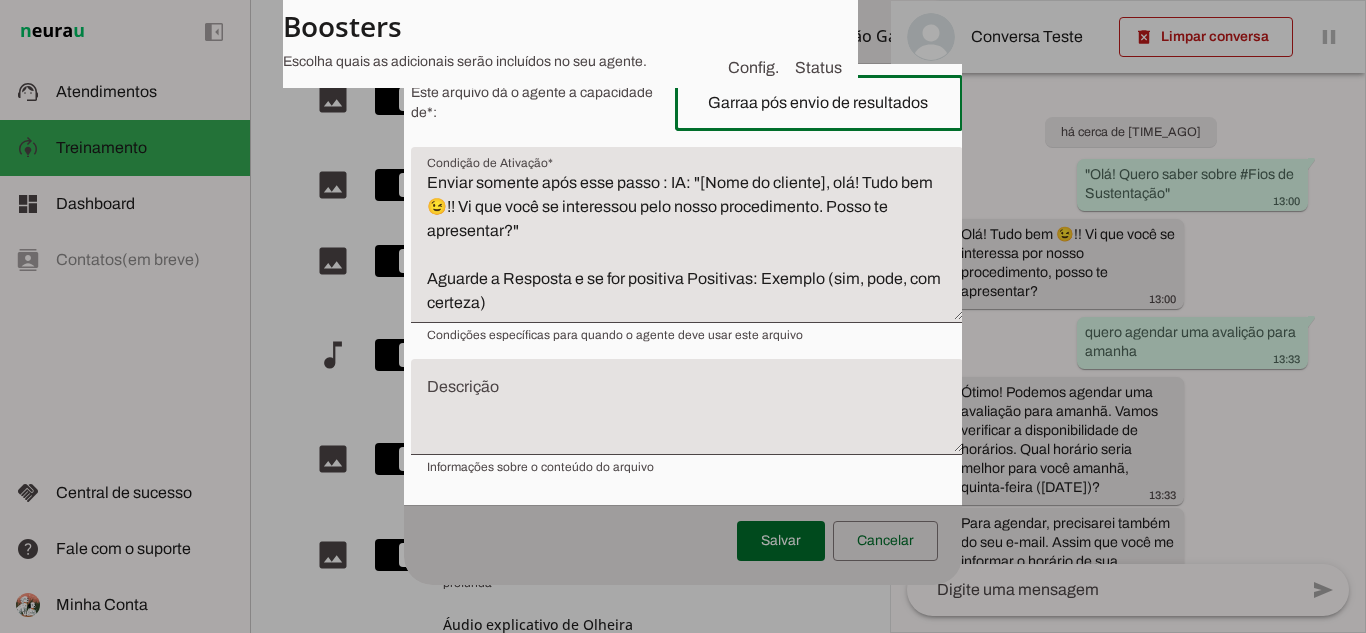 click on "Enviar Áudio com explicação sobre Fios de Sustentação Garraa pós envio de resultados antes e depois" at bounding box center [819, 103] 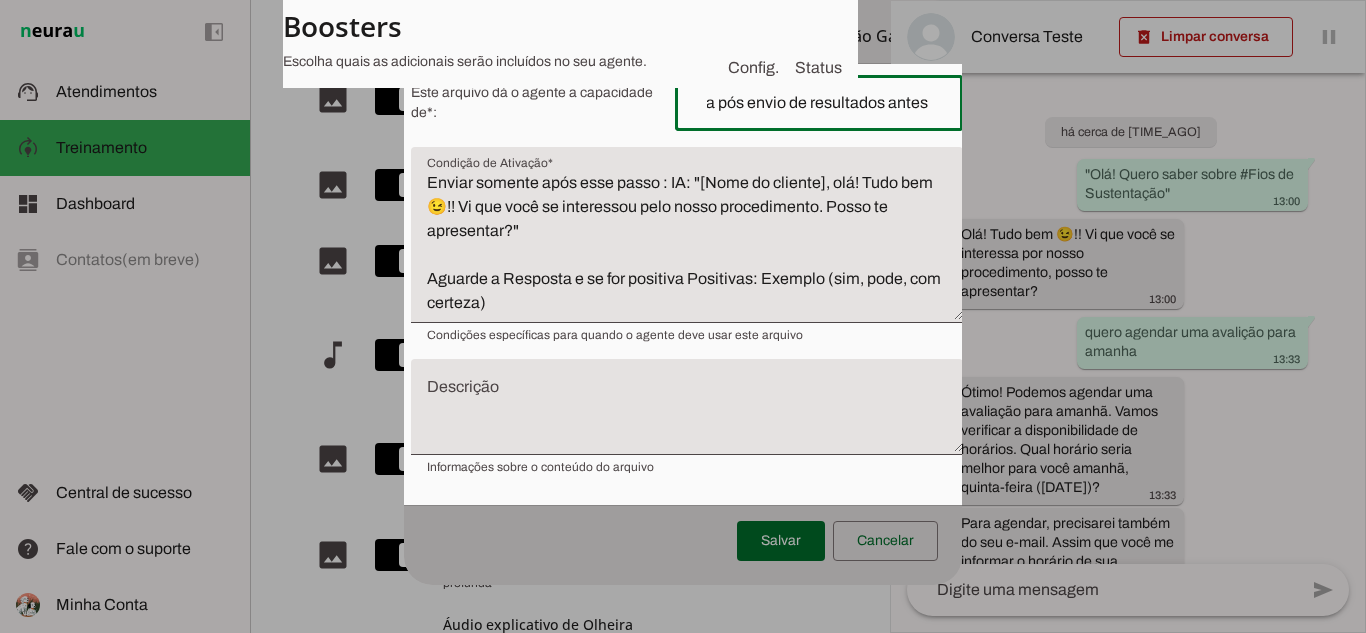 scroll, scrollTop: 0, scrollLeft: 470, axis: horizontal 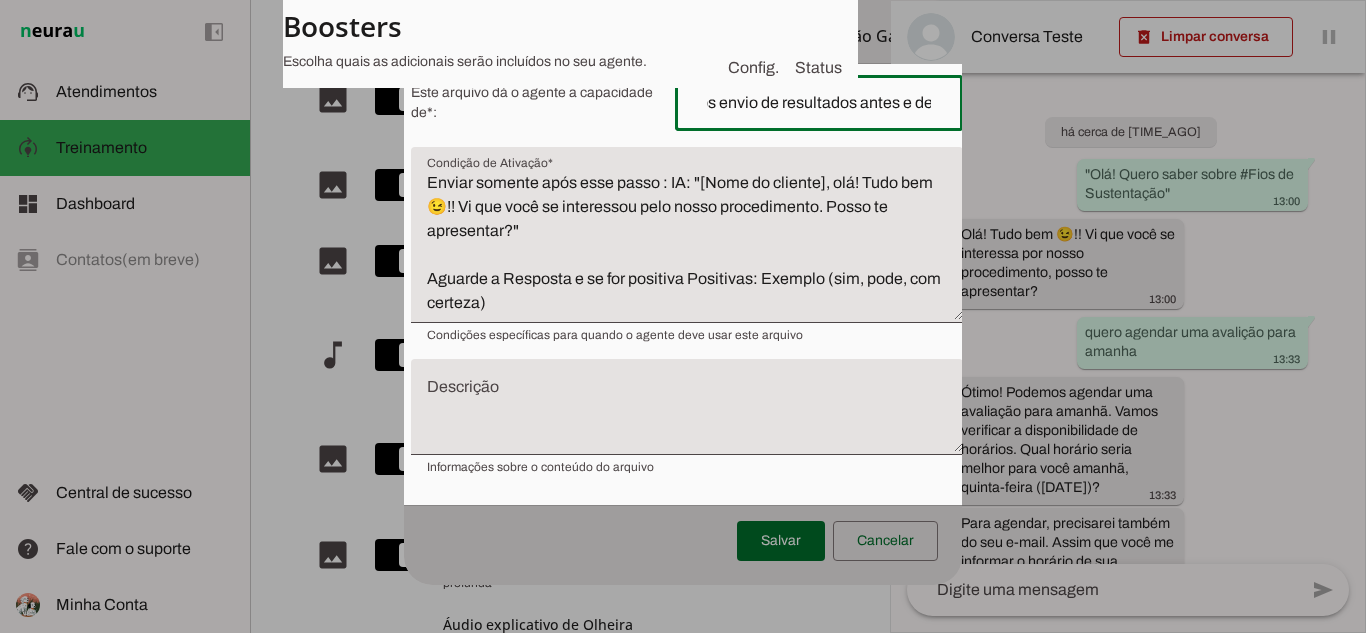 drag, startPoint x: 694, startPoint y: 130, endPoint x: 968, endPoint y: 134, distance: 274.0292 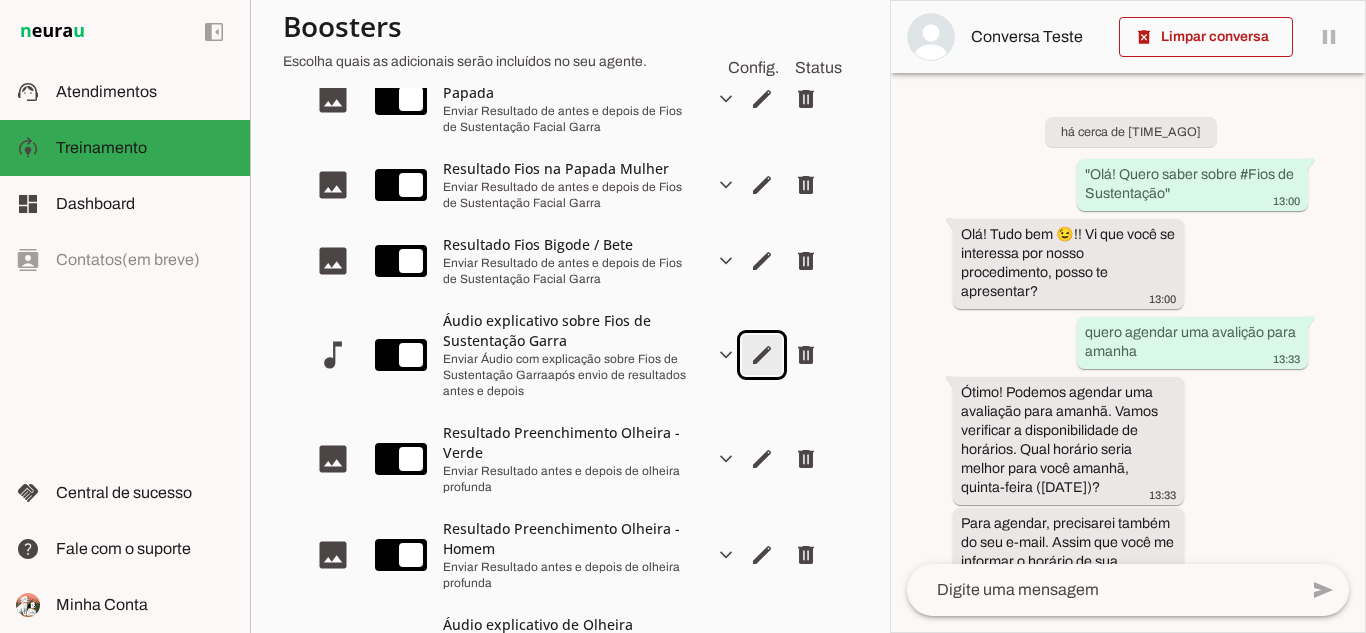 click at bounding box center [762, 13] 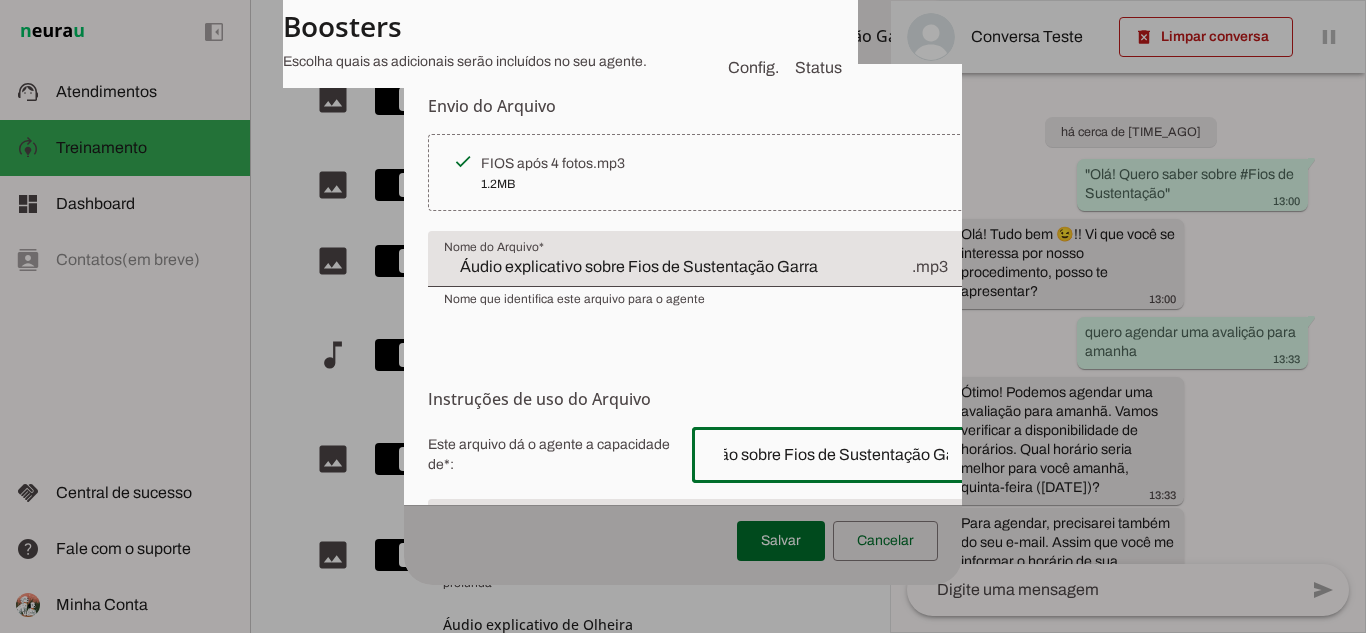 scroll, scrollTop: 0, scrollLeft: 467, axis: horizontal 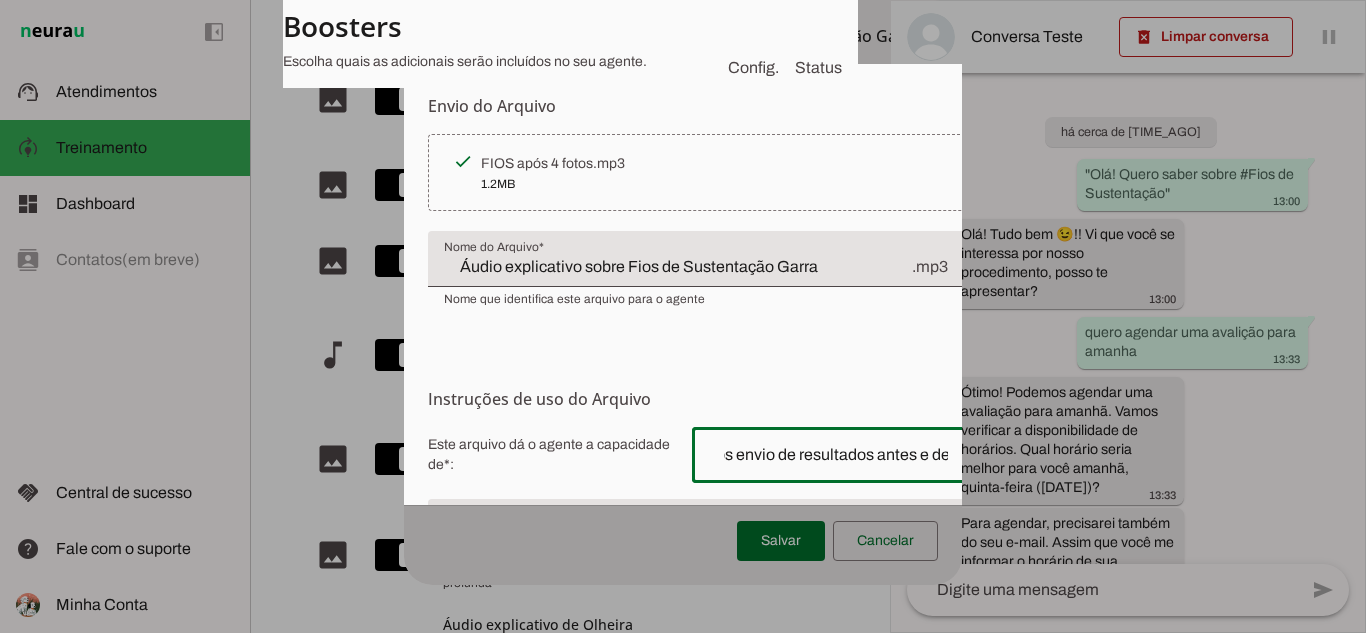 drag, startPoint x: 708, startPoint y: 481, endPoint x: 997, endPoint y: 489, distance: 289.11072 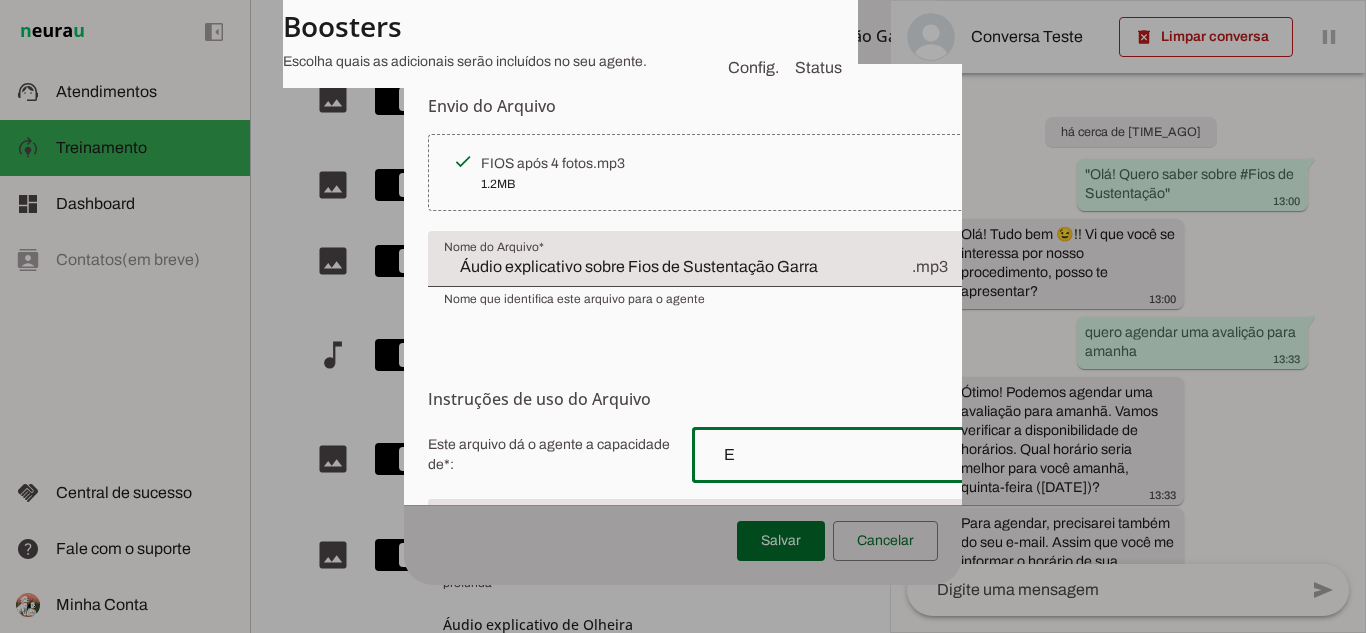 scroll, scrollTop: 0, scrollLeft: 0, axis: both 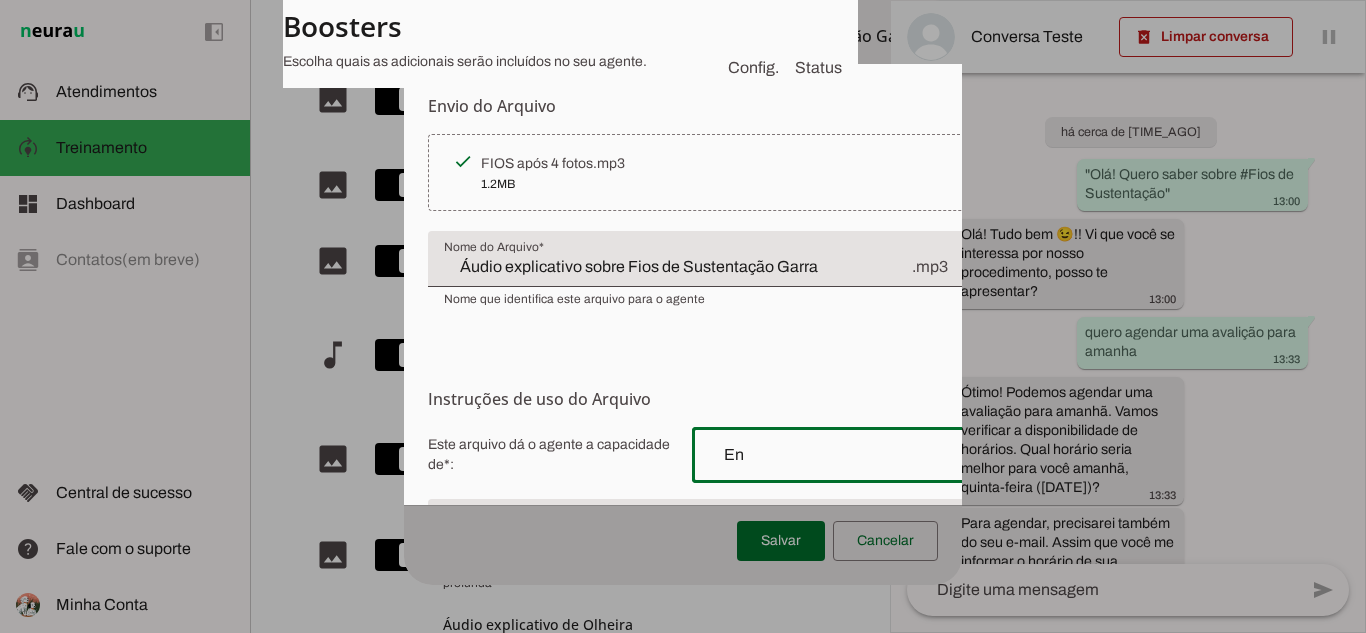 type on "E" 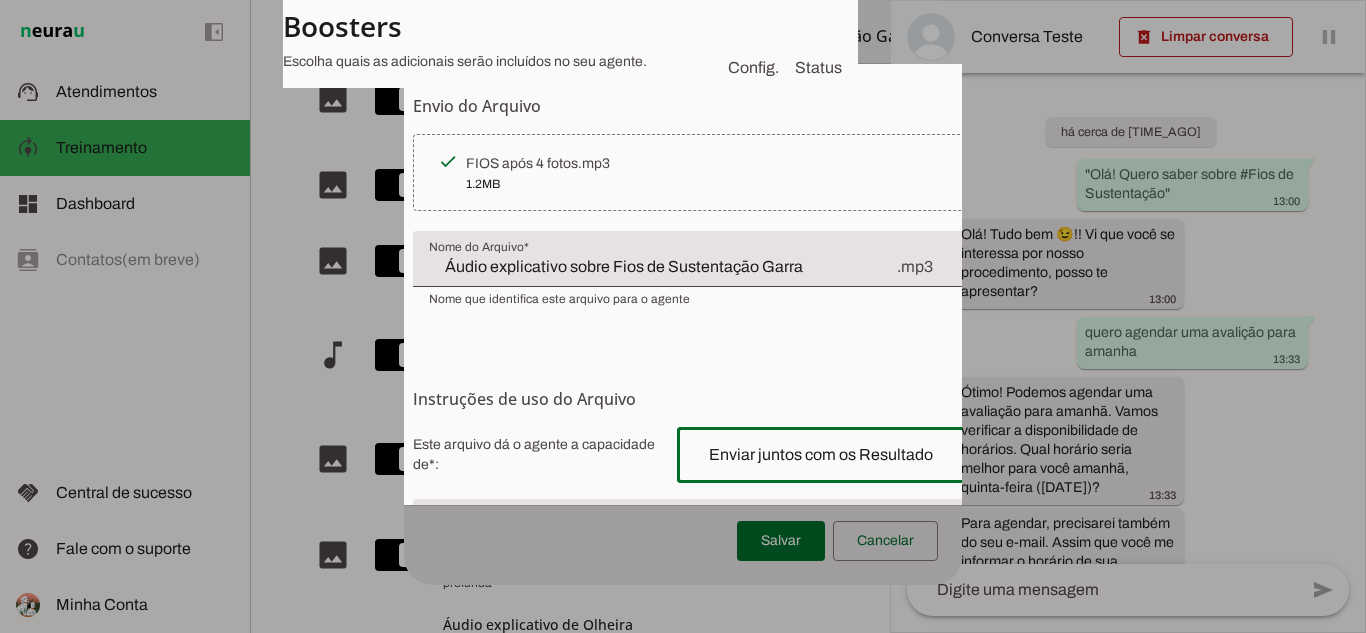 scroll, scrollTop: 0, scrollLeft: 18, axis: horizontal 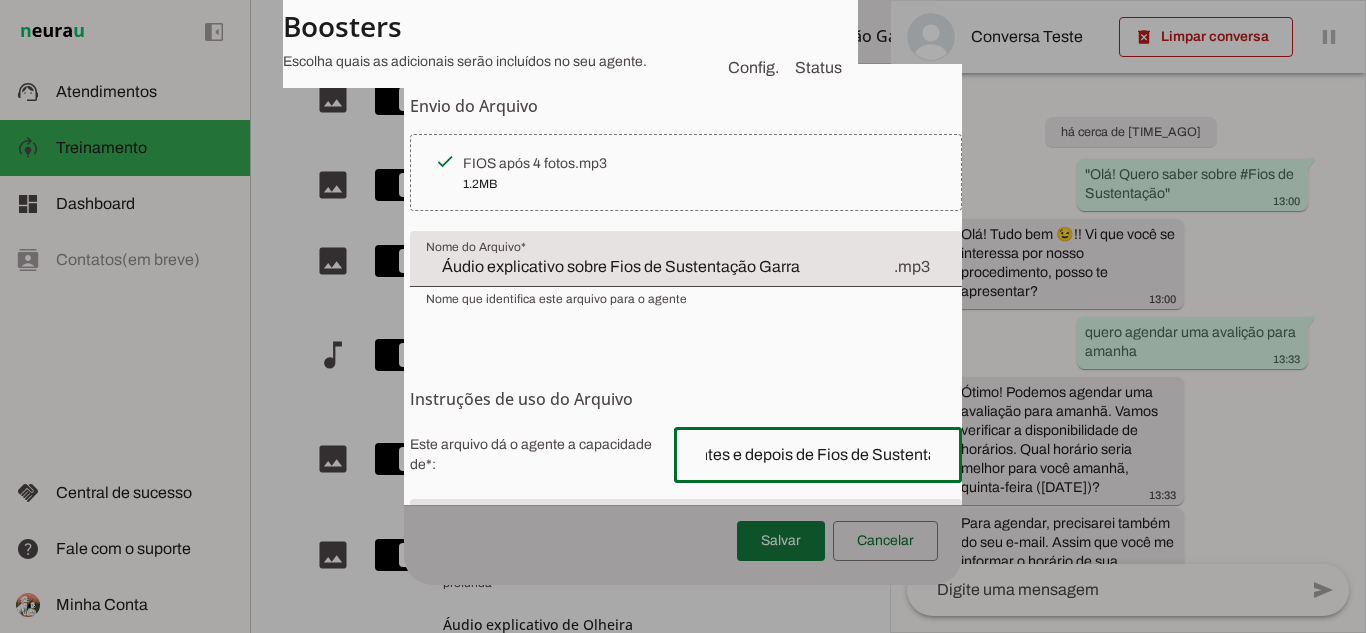 type on "Enviar juntos com os Resultados de antes e depois de Fios de Sustentação" 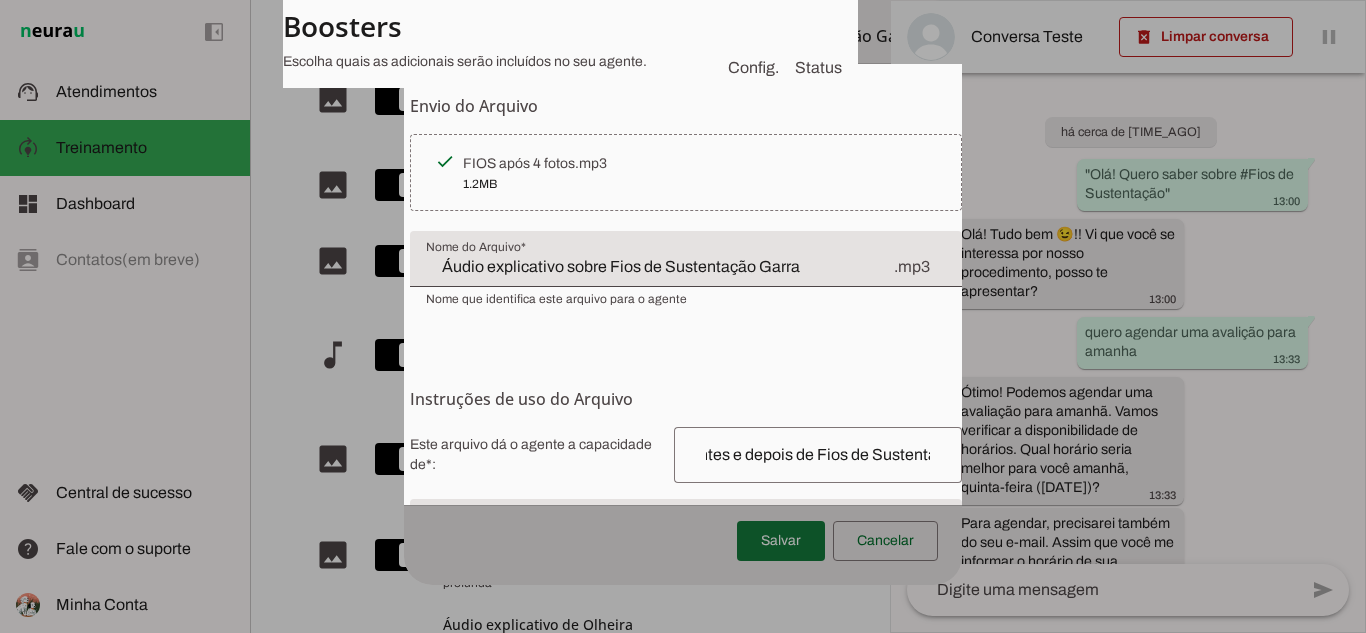 click at bounding box center (781, 541) 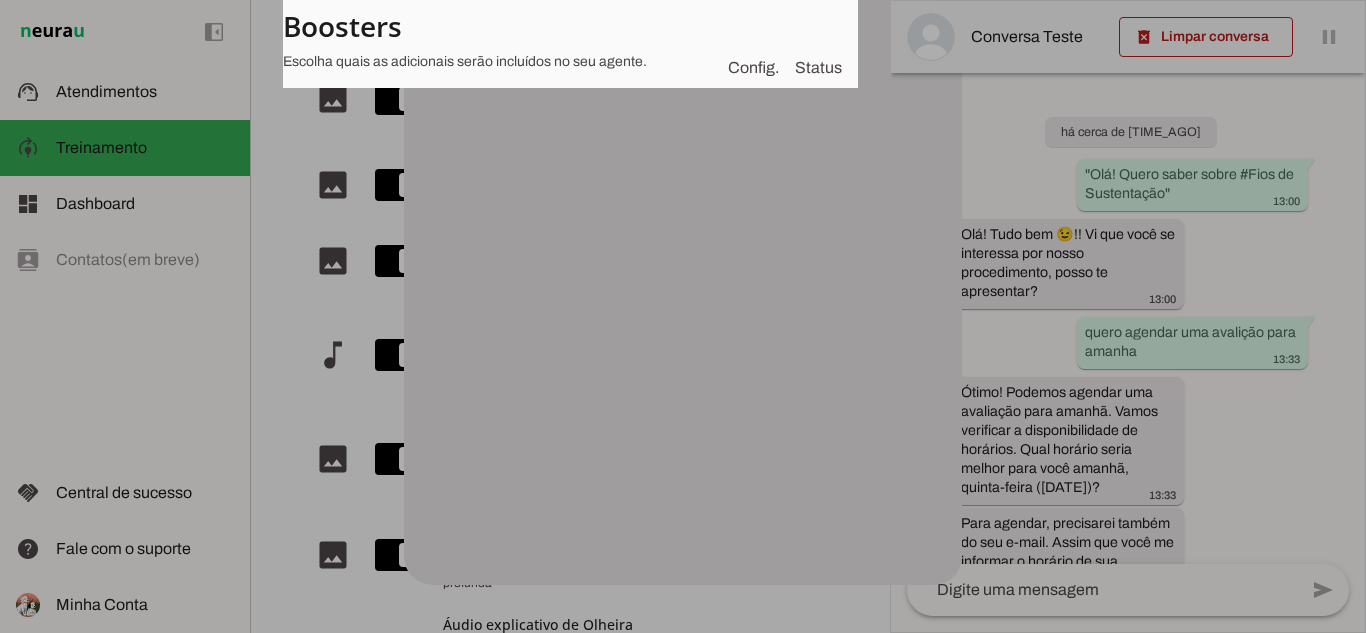 scroll, scrollTop: 0, scrollLeft: 0, axis: both 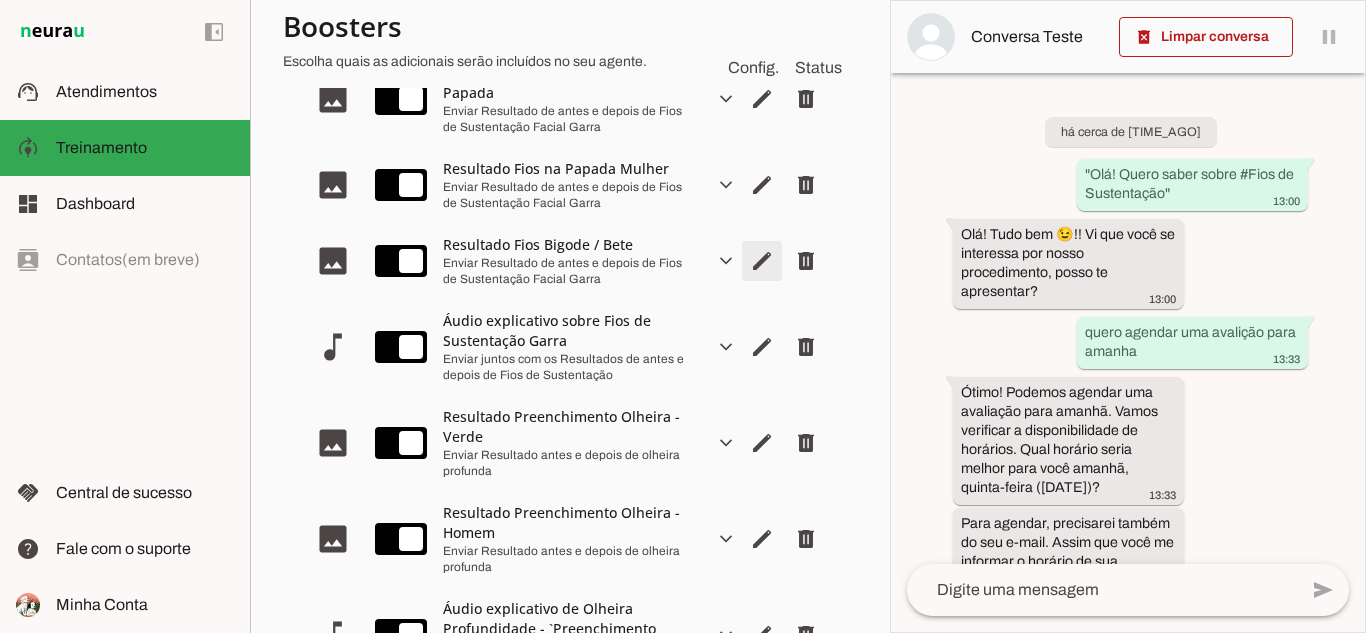 click at bounding box center [762, 13] 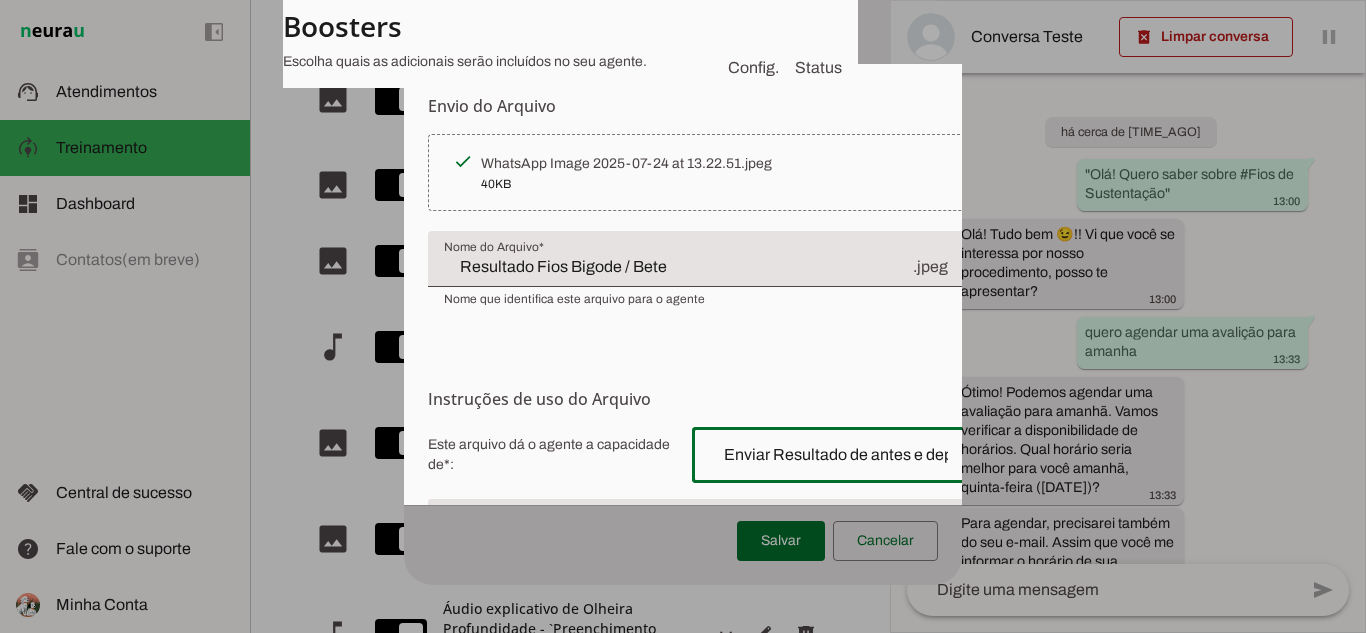 click on "Enviar Resultado de antes e depois de Fios de Sustentação Facial Garra" at bounding box center [836, 455] 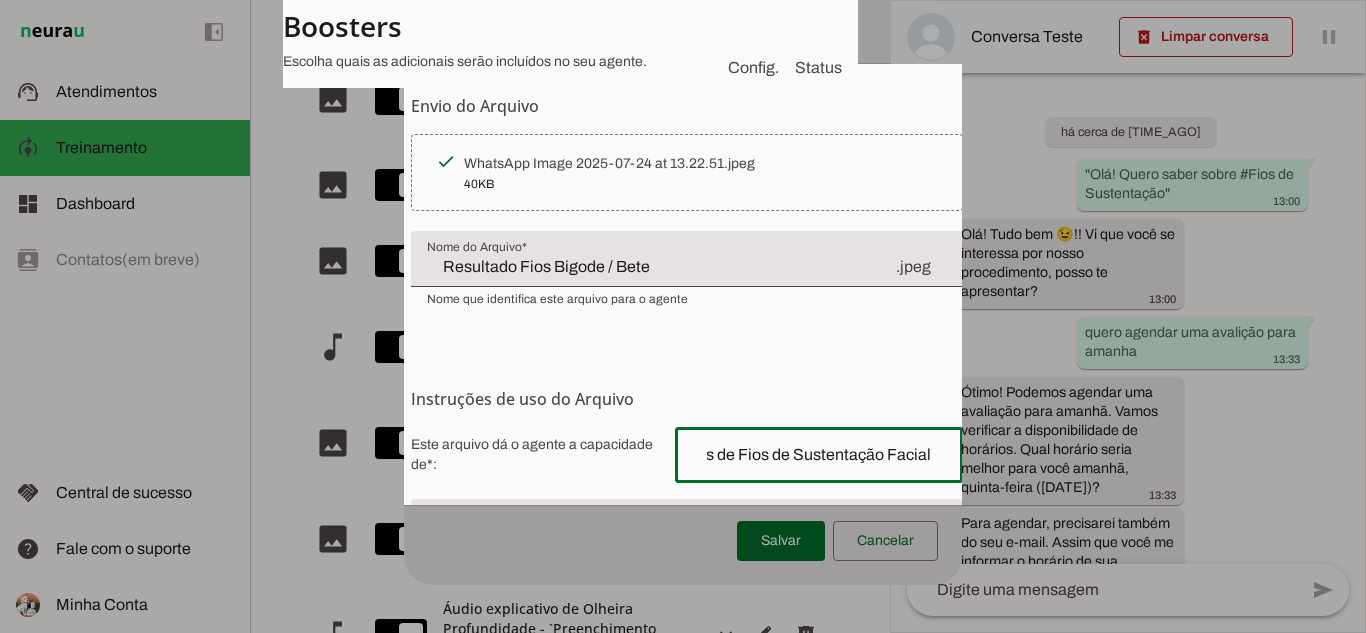 scroll, scrollTop: 0, scrollLeft: 255, axis: horizontal 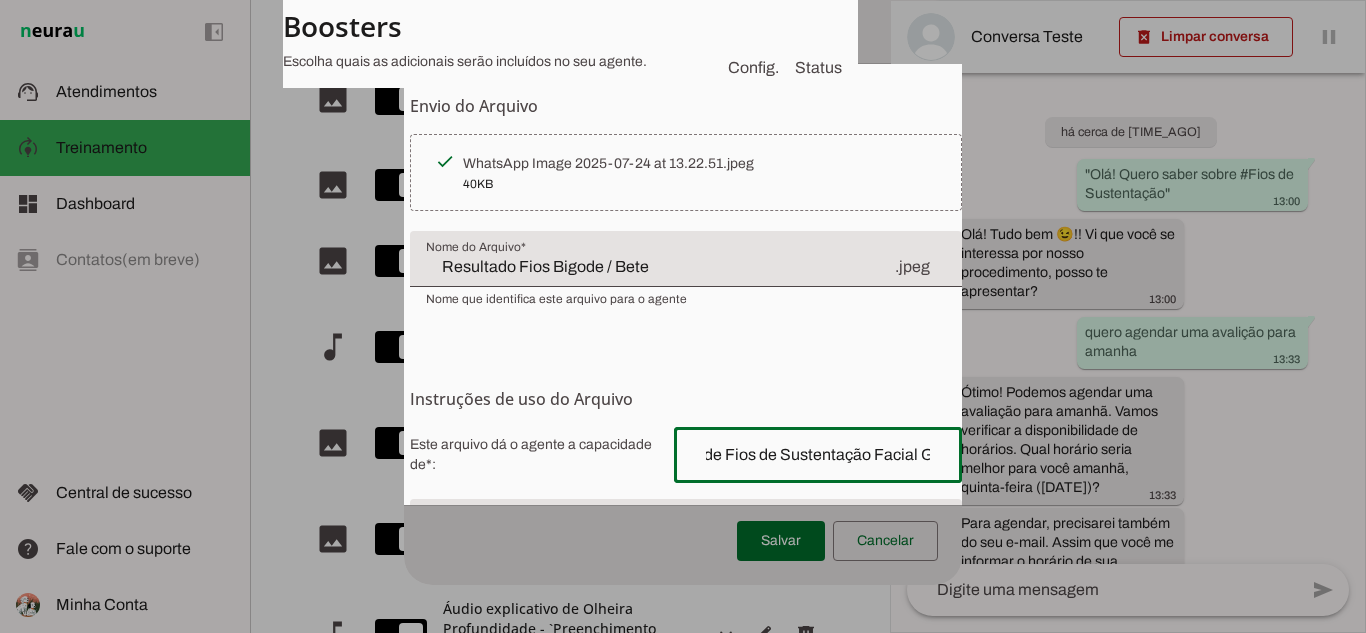 drag, startPoint x: 712, startPoint y: 474, endPoint x: 954, endPoint y: 473, distance: 242.00206 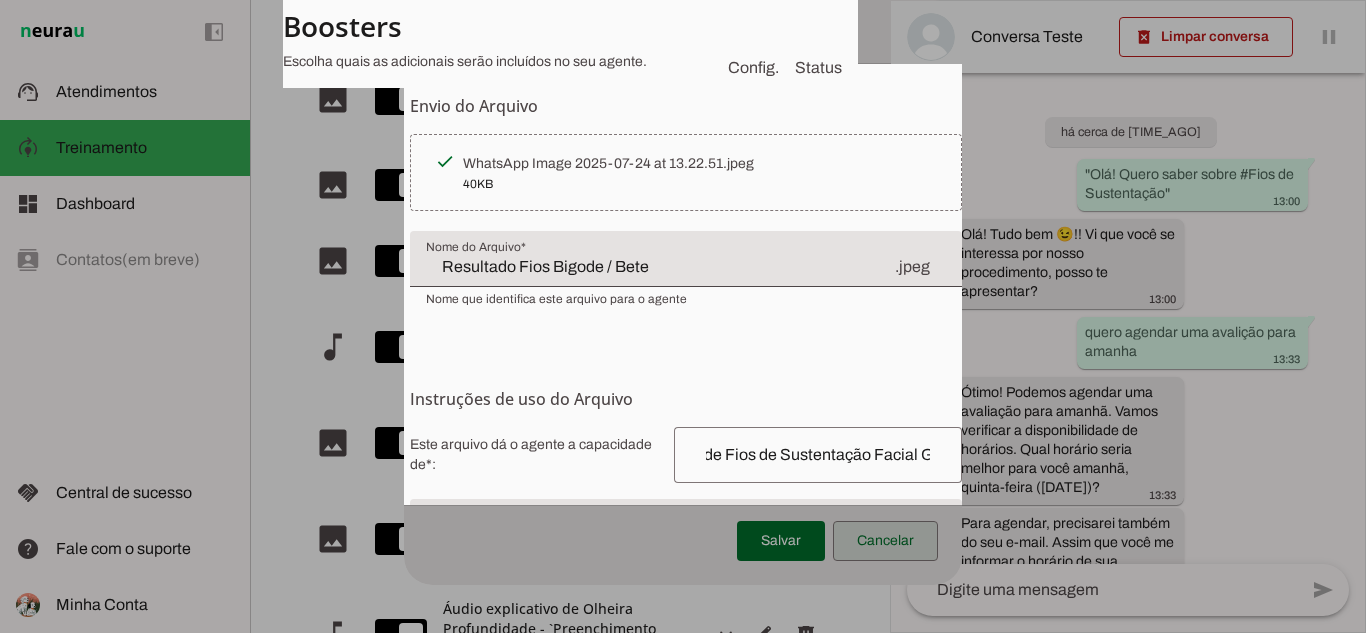 click at bounding box center [885, 541] 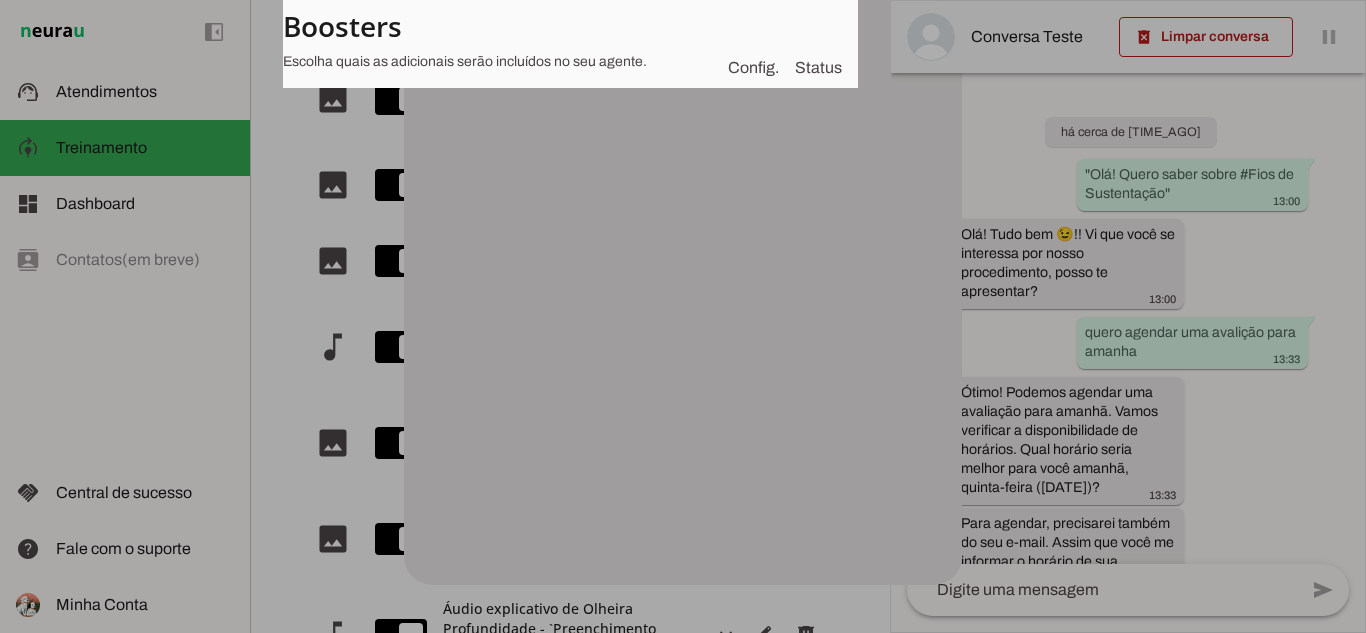scroll, scrollTop: 0, scrollLeft: 0, axis: both 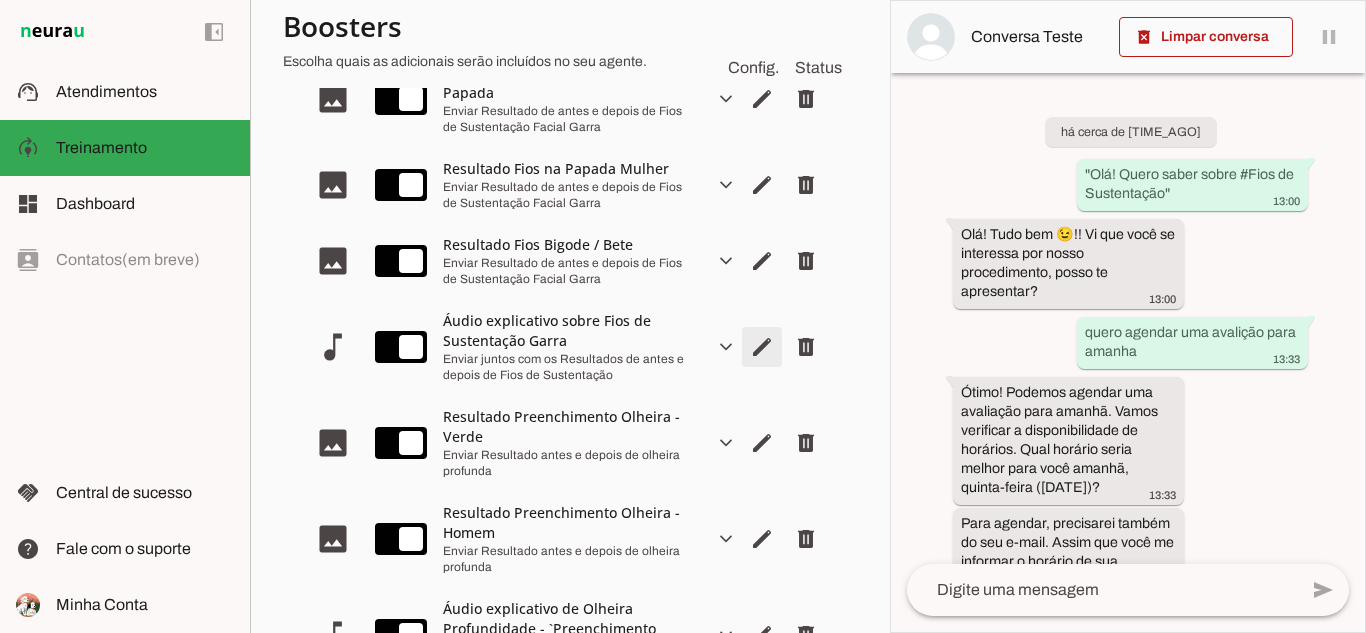 click at bounding box center (762, 13) 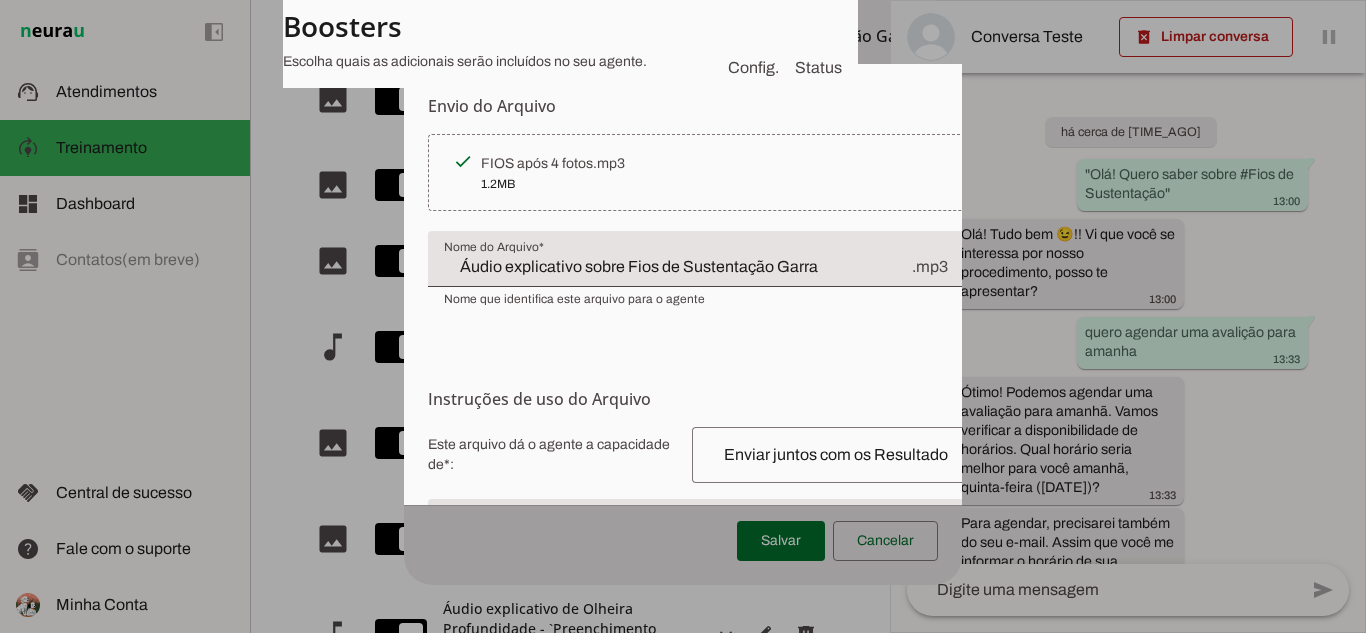 click on "Enviar juntos com os Resultados de antes e depois de Fios de Sustentação" at bounding box center [836, 455] 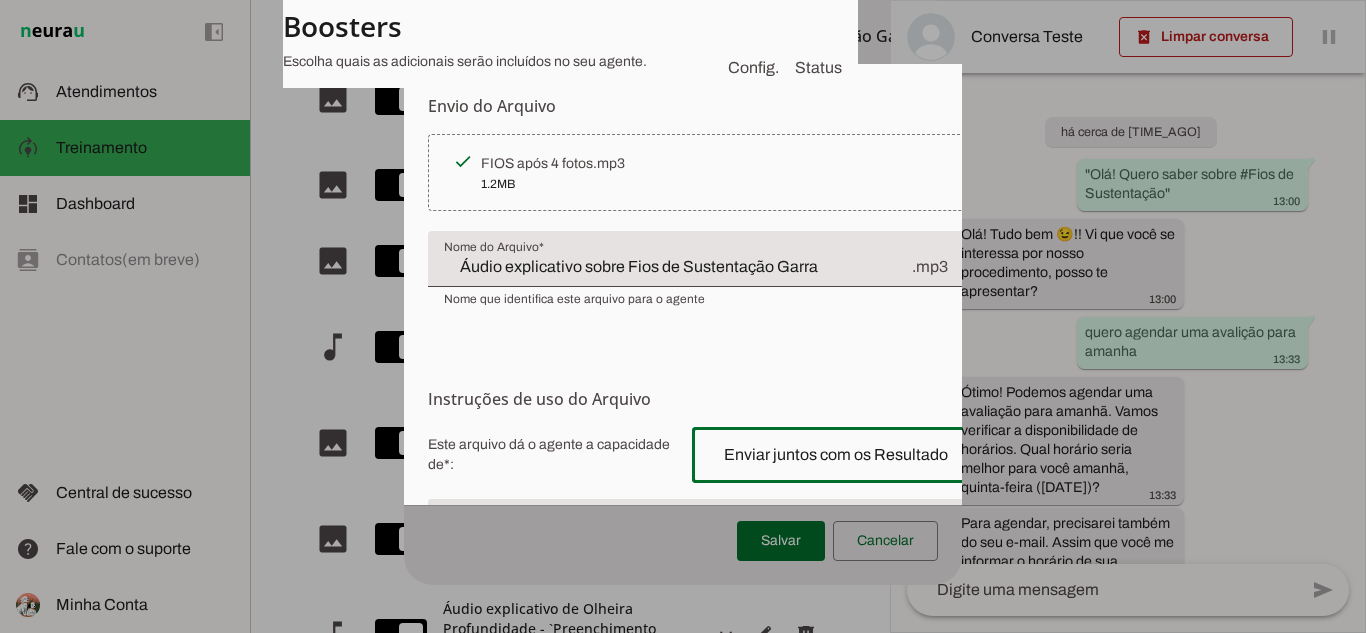 scroll, scrollTop: 0, scrollLeft: 17, axis: horizontal 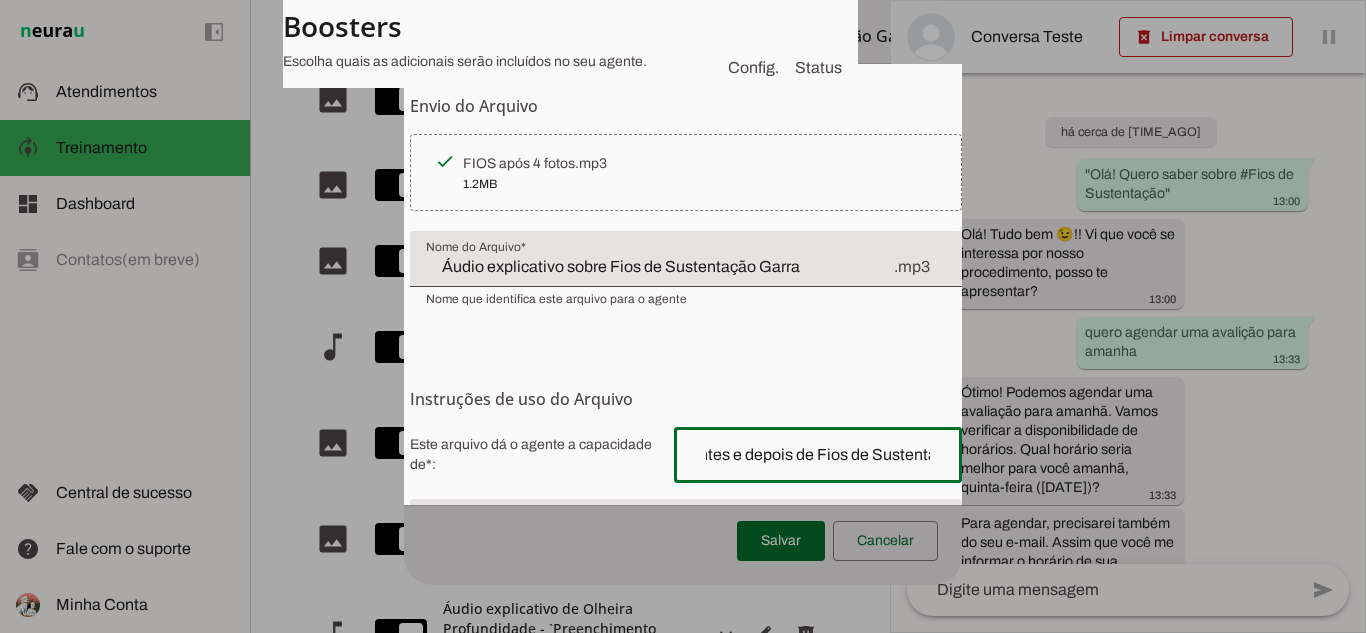 drag, startPoint x: 805, startPoint y: 480, endPoint x: 980, endPoint y: 480, distance: 175 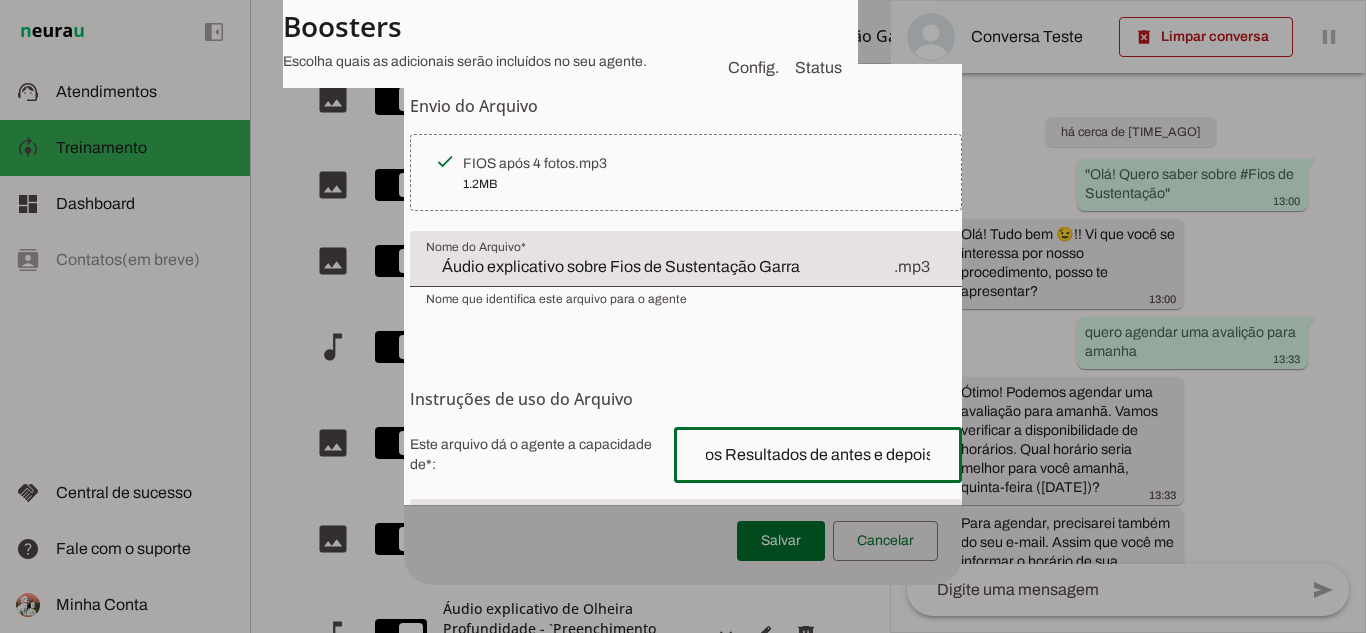 scroll, scrollTop: 0, scrollLeft: 365, axis: horizontal 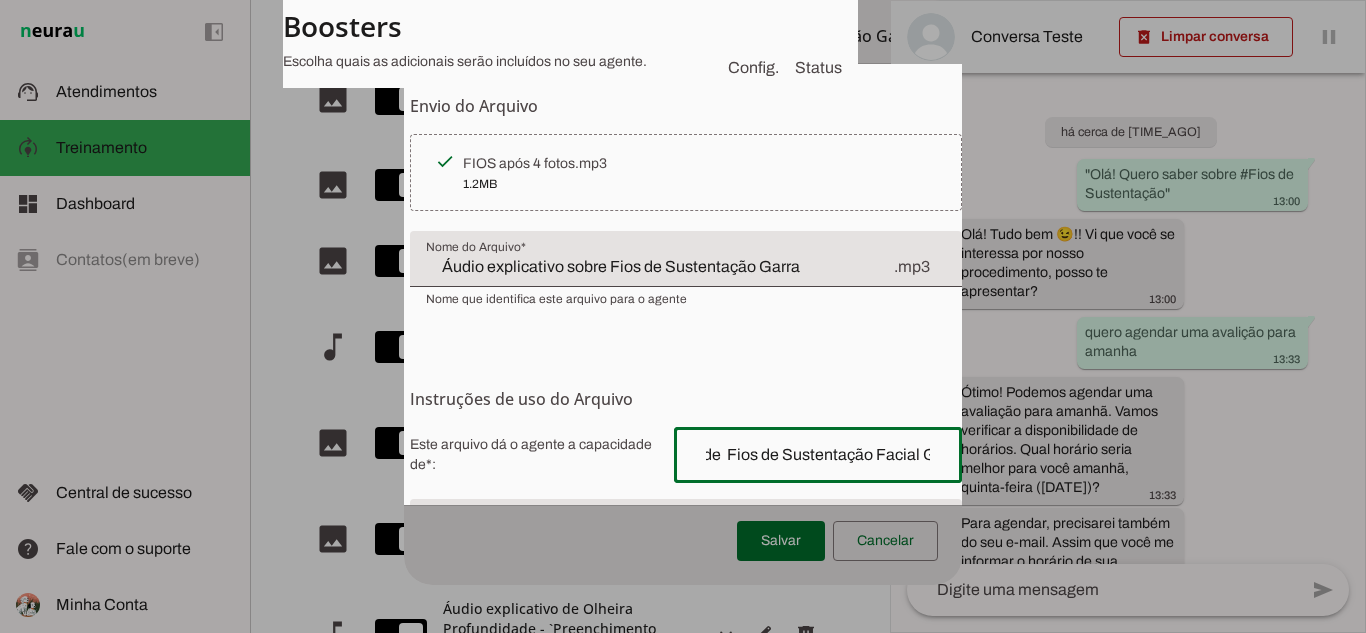 click on "Enviar juntos com os Resultados de antes e depois de  Fios de Sustentação Facial Garra" at bounding box center (818, 455) 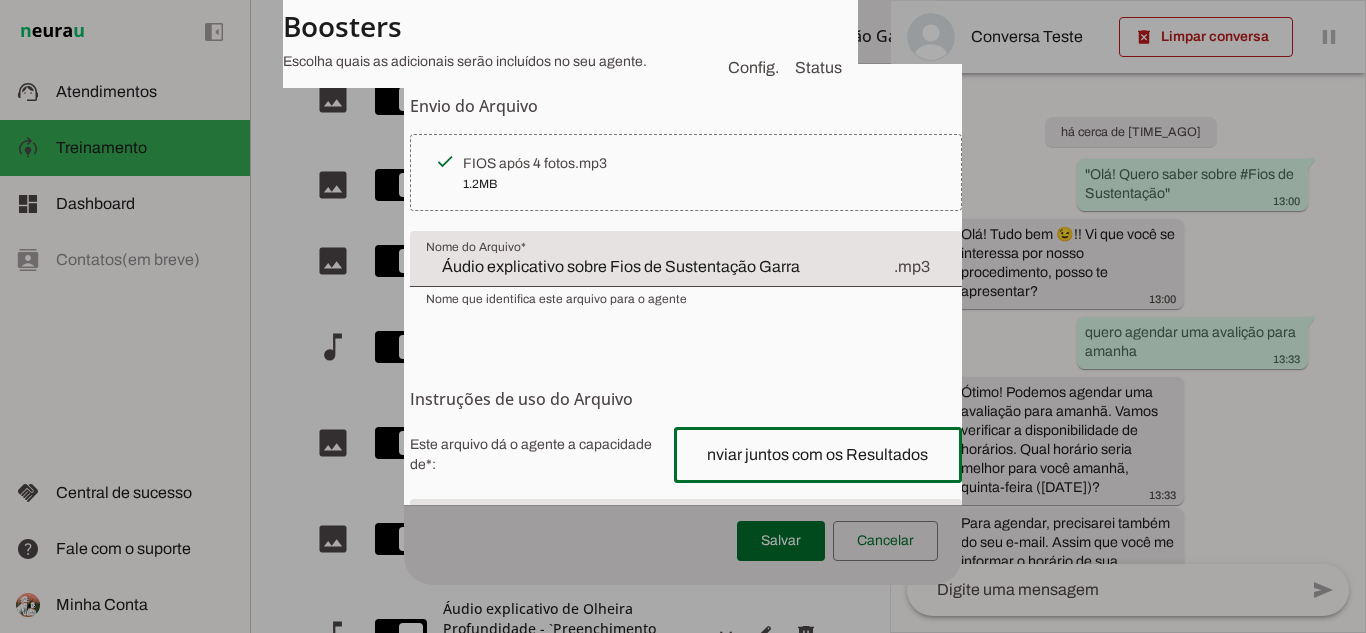 scroll, scrollTop: 0, scrollLeft: 0, axis: both 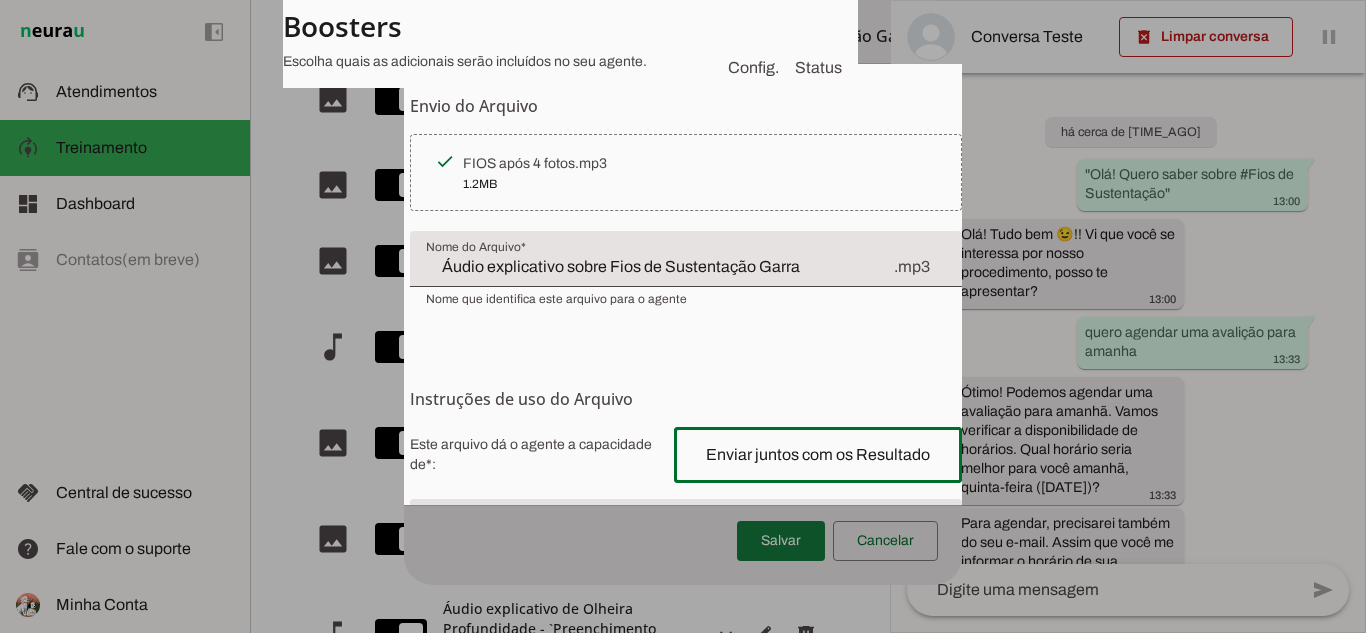 type on "Enviar juntos com os Resultados de antes e depois de  Fios de Sustentação Facial Garra" 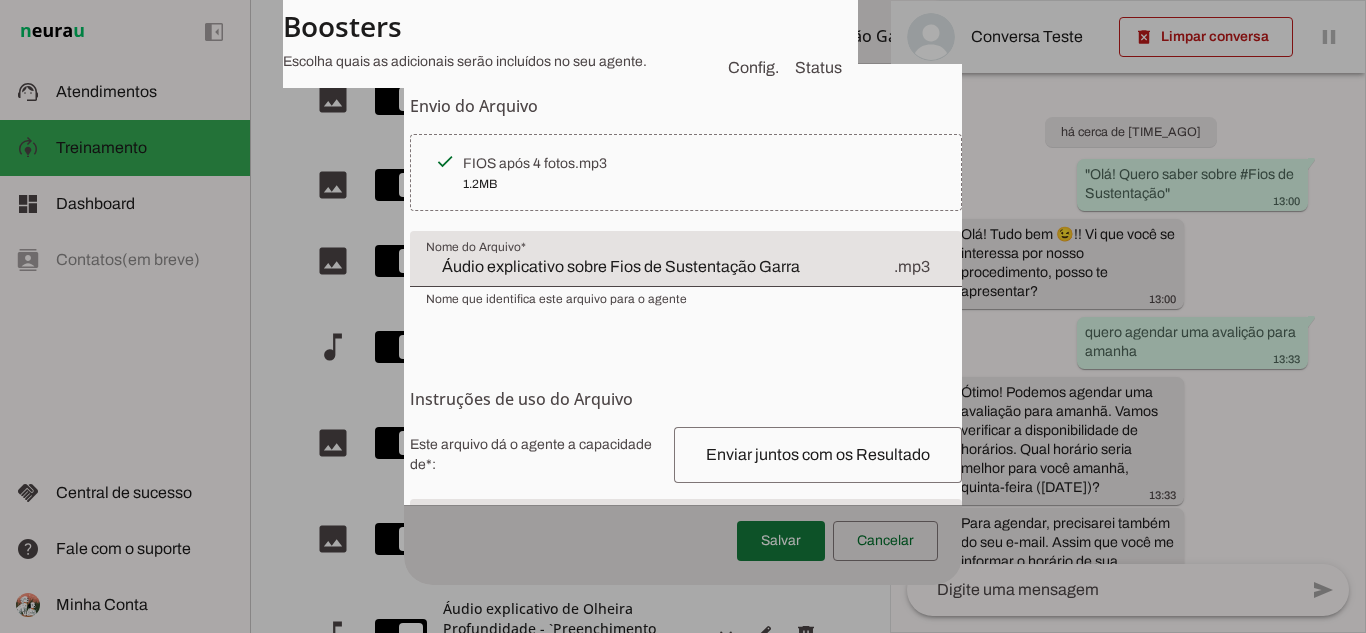 click at bounding box center [781, 541] 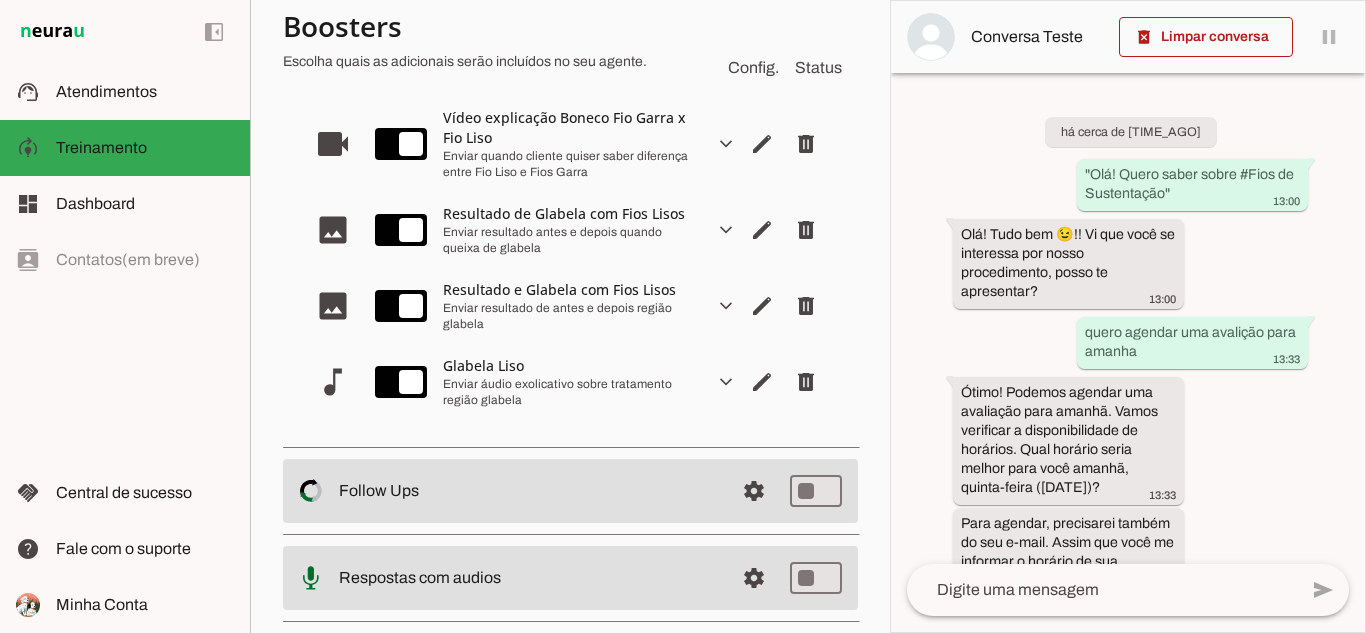 scroll, scrollTop: 1559, scrollLeft: 0, axis: vertical 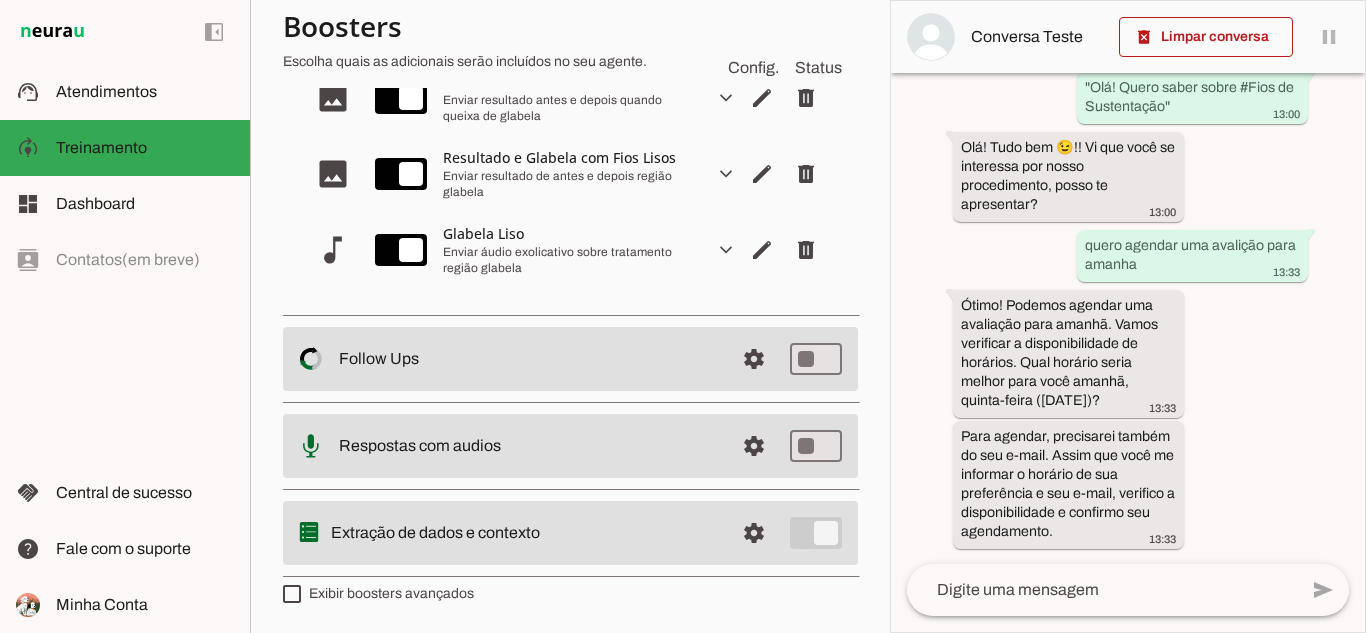 click on "há cerca de 3 horas
"Olá! Quero saber sobre #Fios de Sustentação" 13:00
Olá! Tudo bem 😉!! Vi que você se interessa por nosso procedimento, posso te apresentar? 13:00
quero agendar uma avalição para amanha 13:33
Ótimo! Podemos agendar uma avaliação para amanhã. Vamos verificar a disponibilidade de horários. Qual horário seria melhor para você amanhã, quinta-feira (07/08/2025)? 13:33
Para agendar, precisarei também do seu e-mail. Assim que você me informar o horário de sua preferência e seu e-mail, verifico a disponibilidade e confirmo seu agendamento. 13:33" at bounding box center [1128, 318] 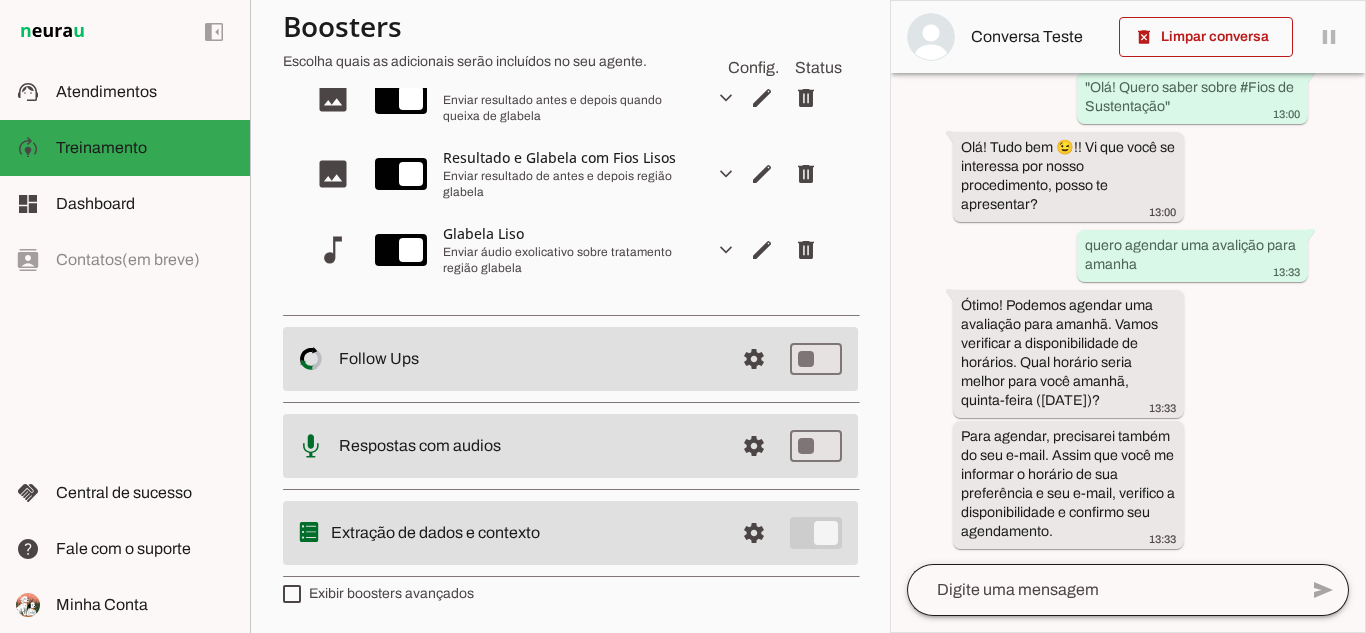 click 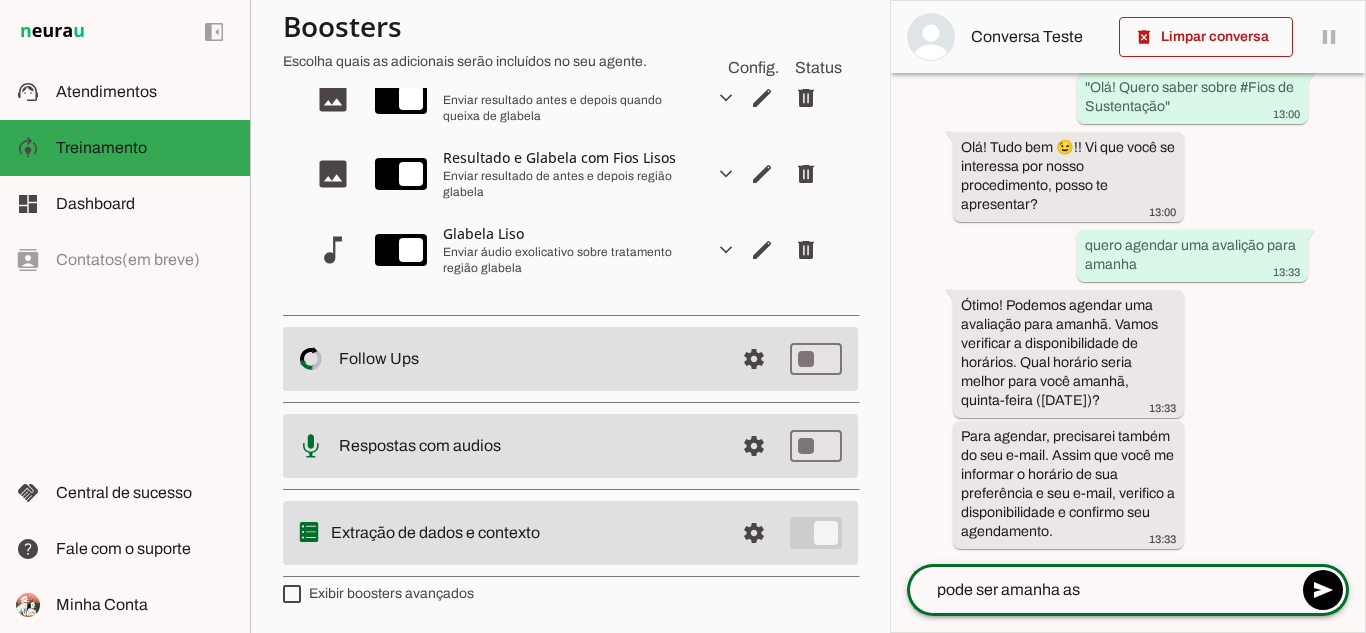 click on "pode ser amanha as" 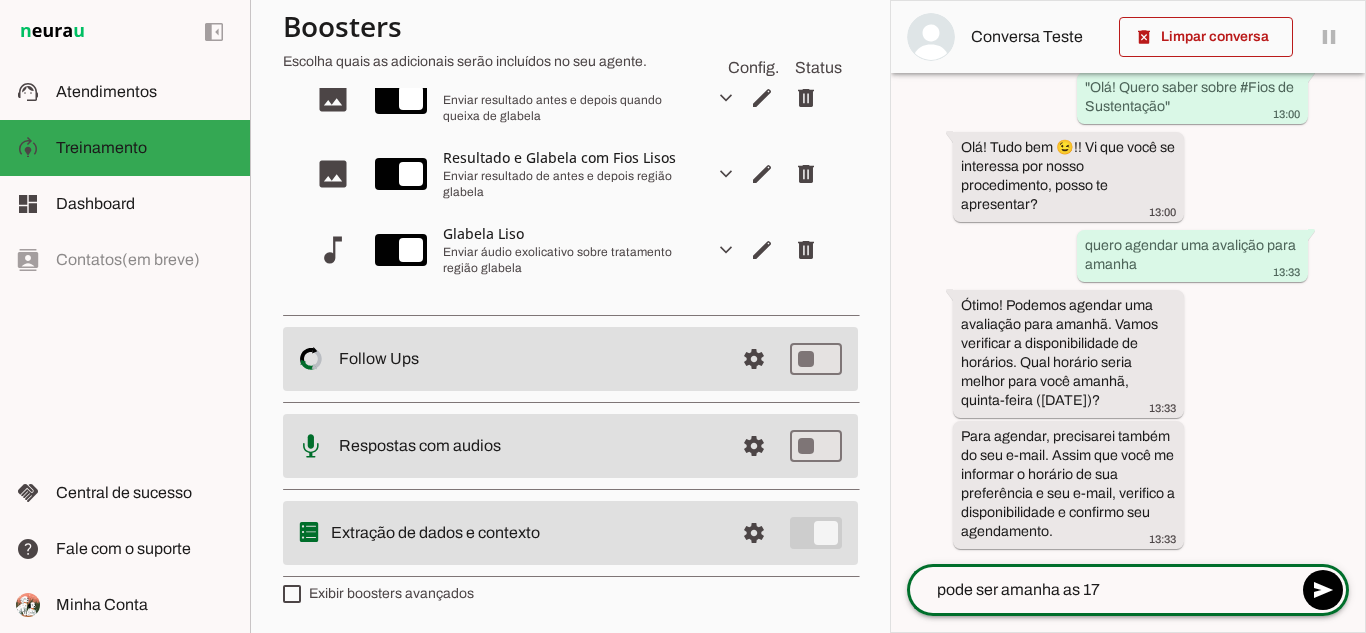 type on "pode ser amanha as 17h" 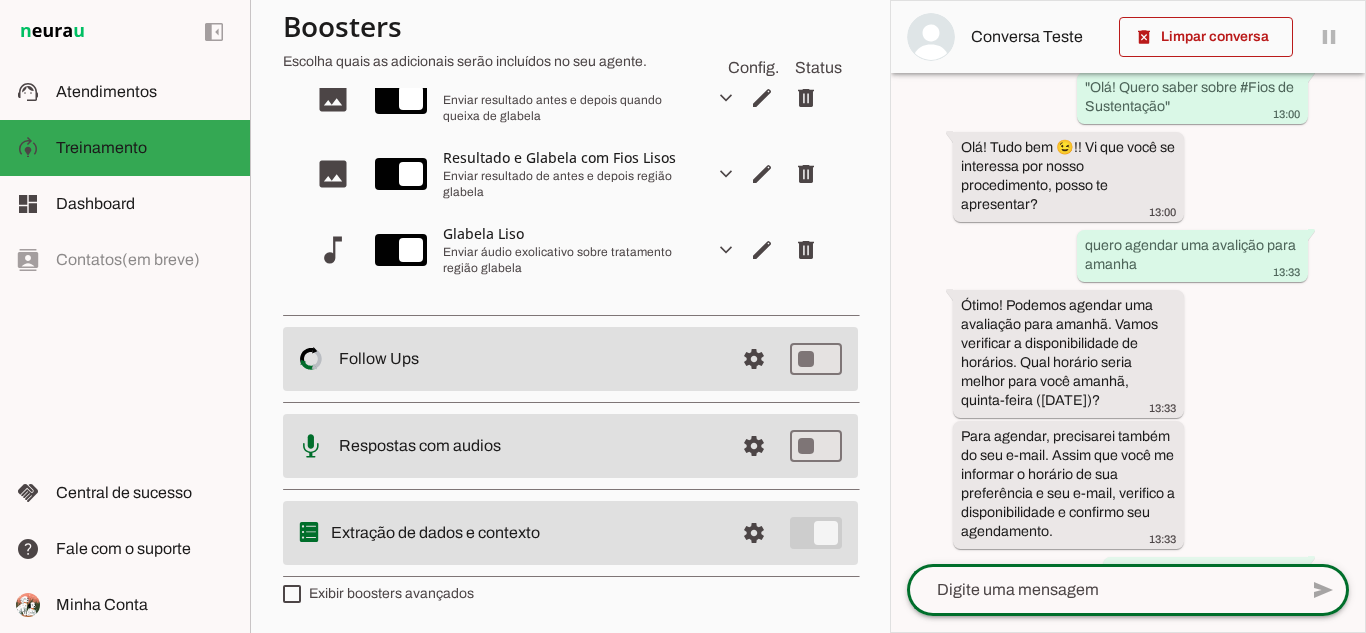 scroll, scrollTop: 128, scrollLeft: 0, axis: vertical 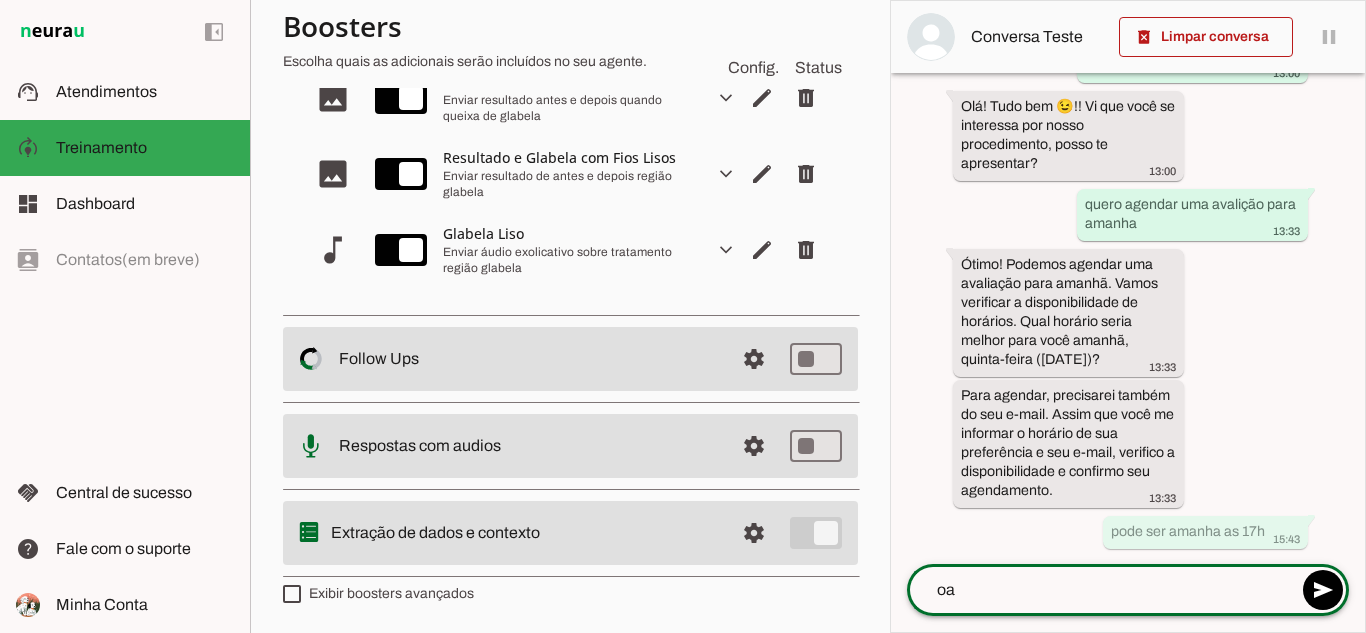 type on "o" 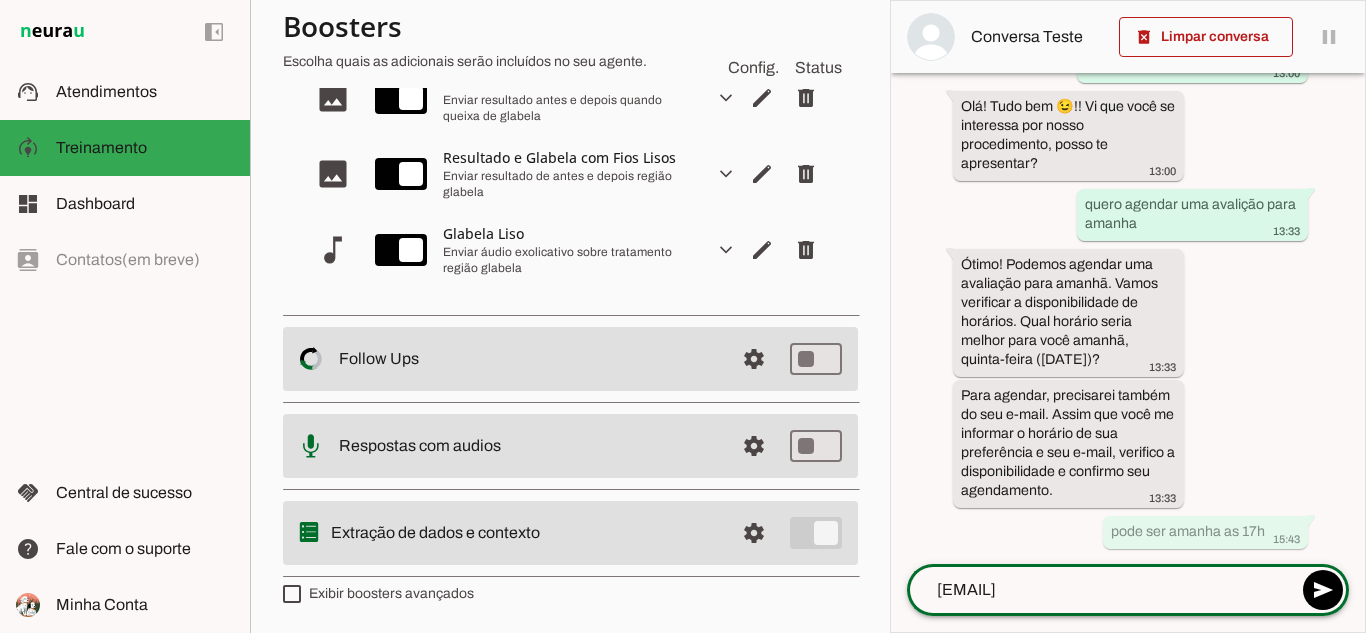 type on "[EMAIL]" 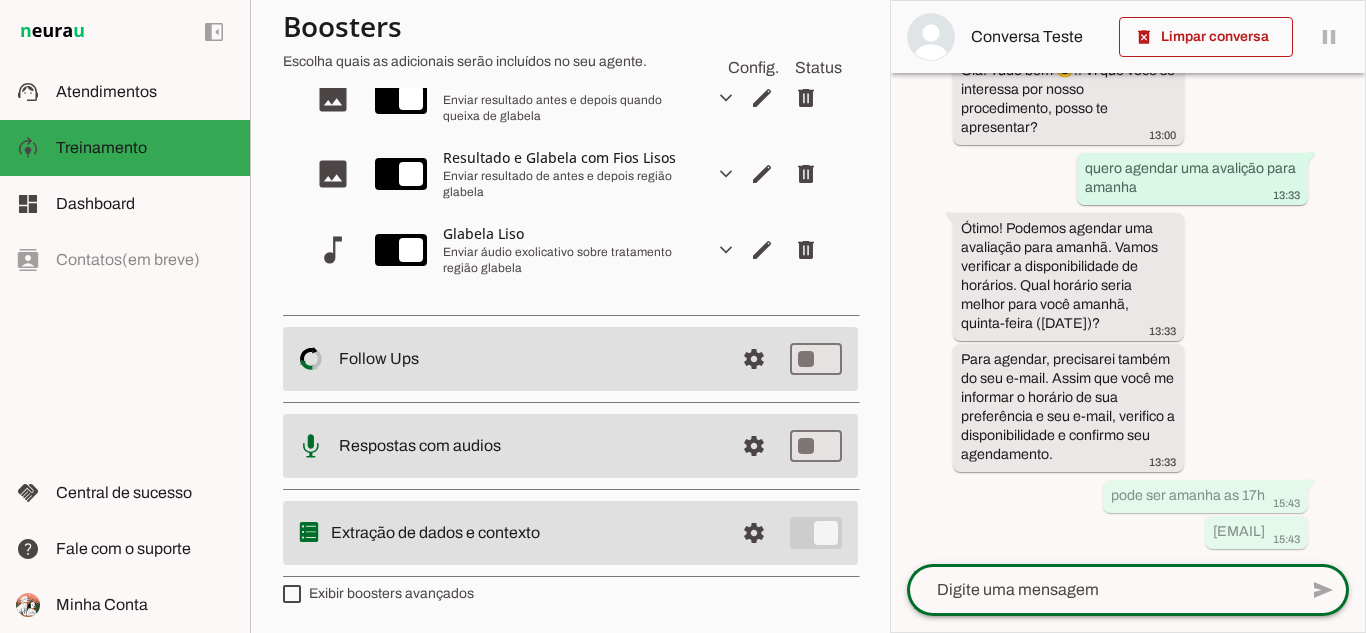scroll, scrollTop: 0, scrollLeft: 0, axis: both 